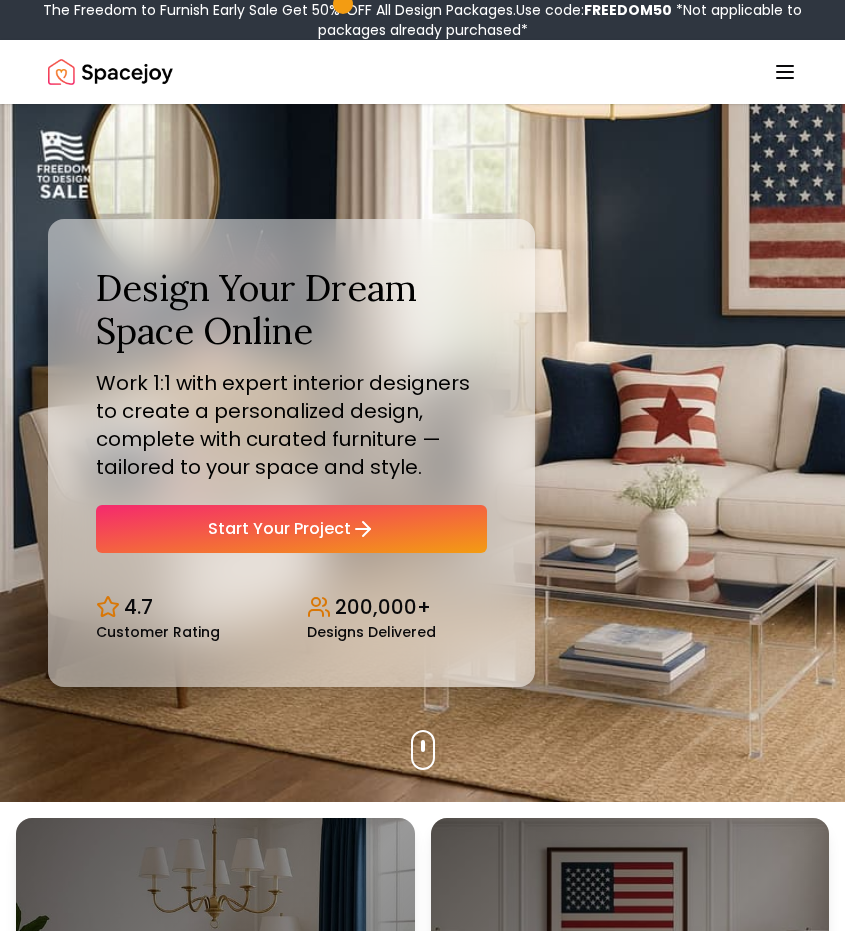 scroll, scrollTop: 53, scrollLeft: 0, axis: vertical 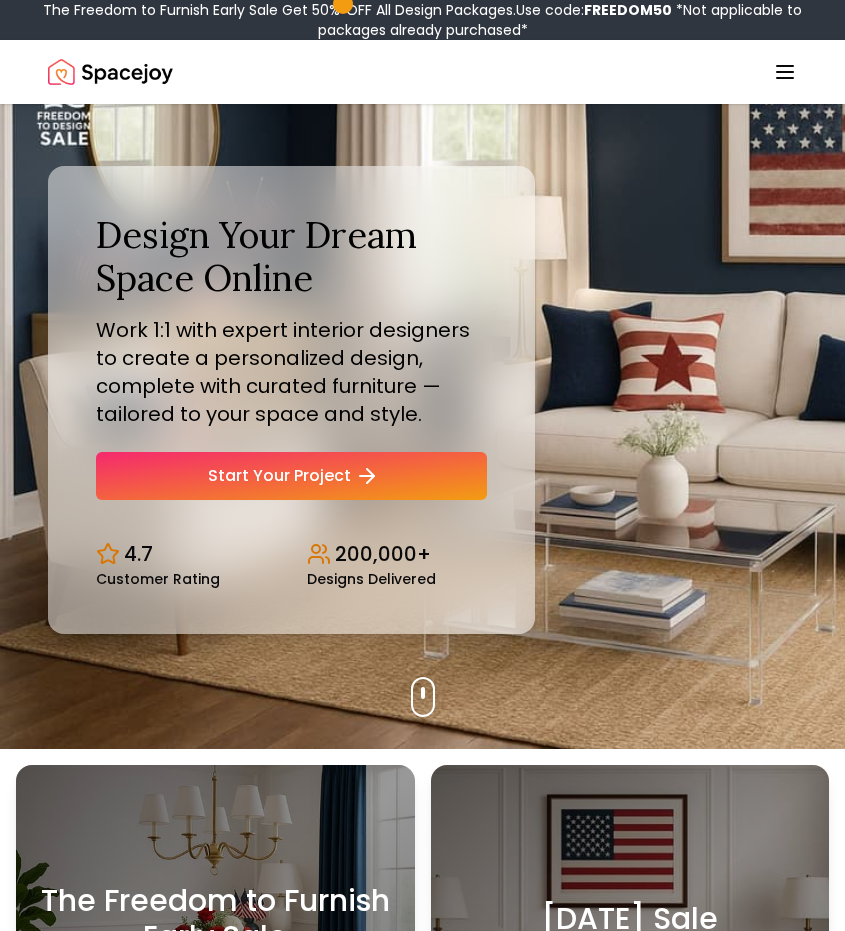 click on "Start Your Project" at bounding box center (291, 476) 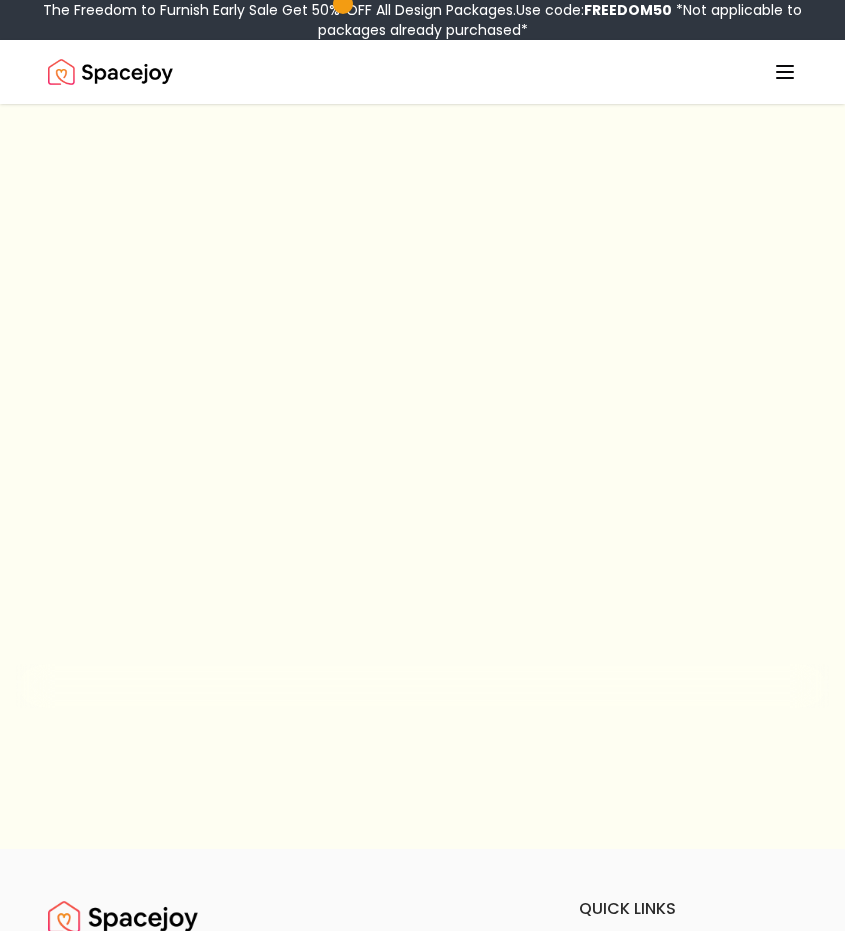 scroll, scrollTop: 0, scrollLeft: 0, axis: both 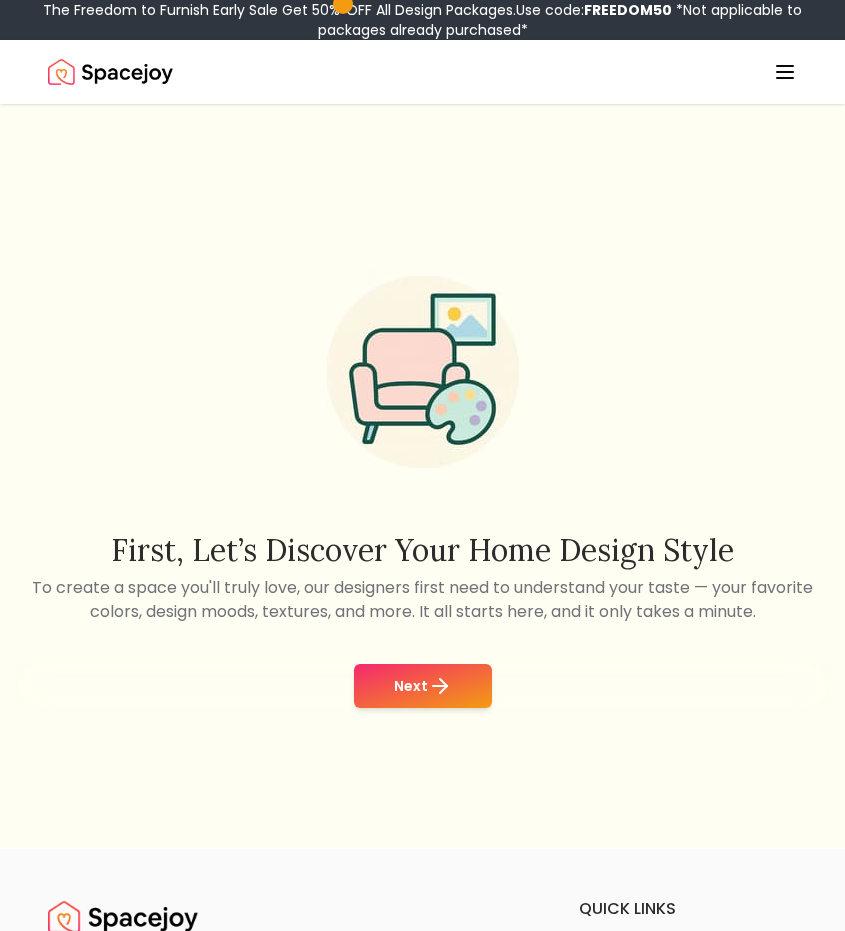 click on "Next" at bounding box center [423, 686] 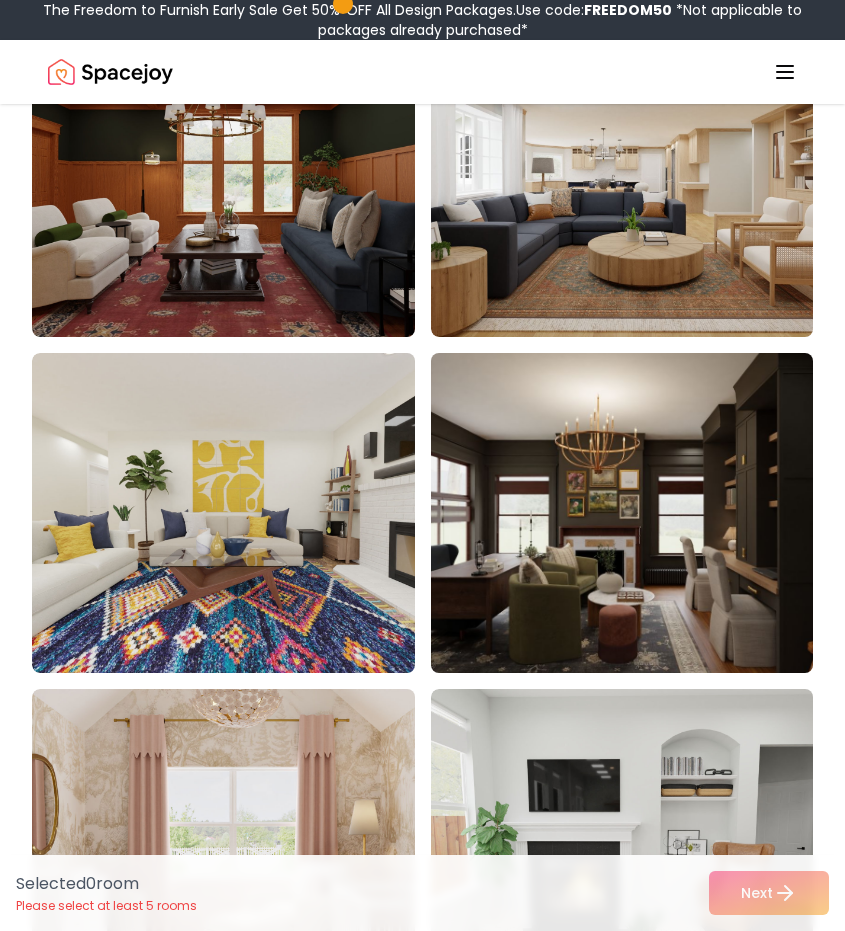 scroll, scrollTop: 2836, scrollLeft: 0, axis: vertical 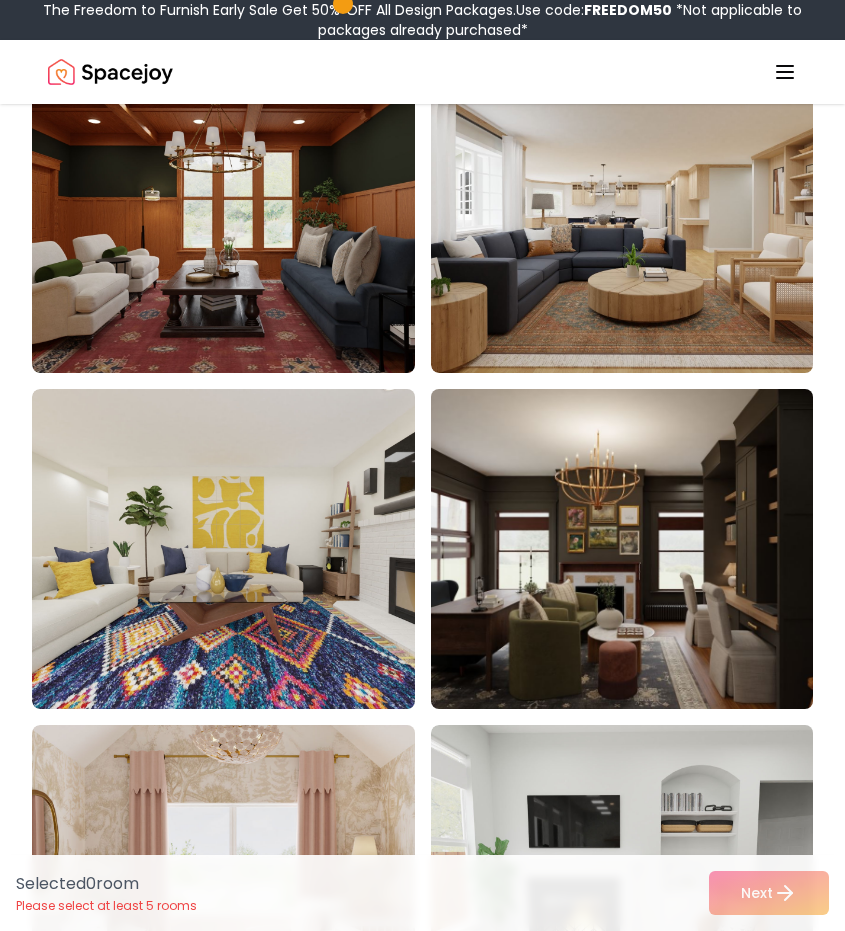 click at bounding box center (631, 549) 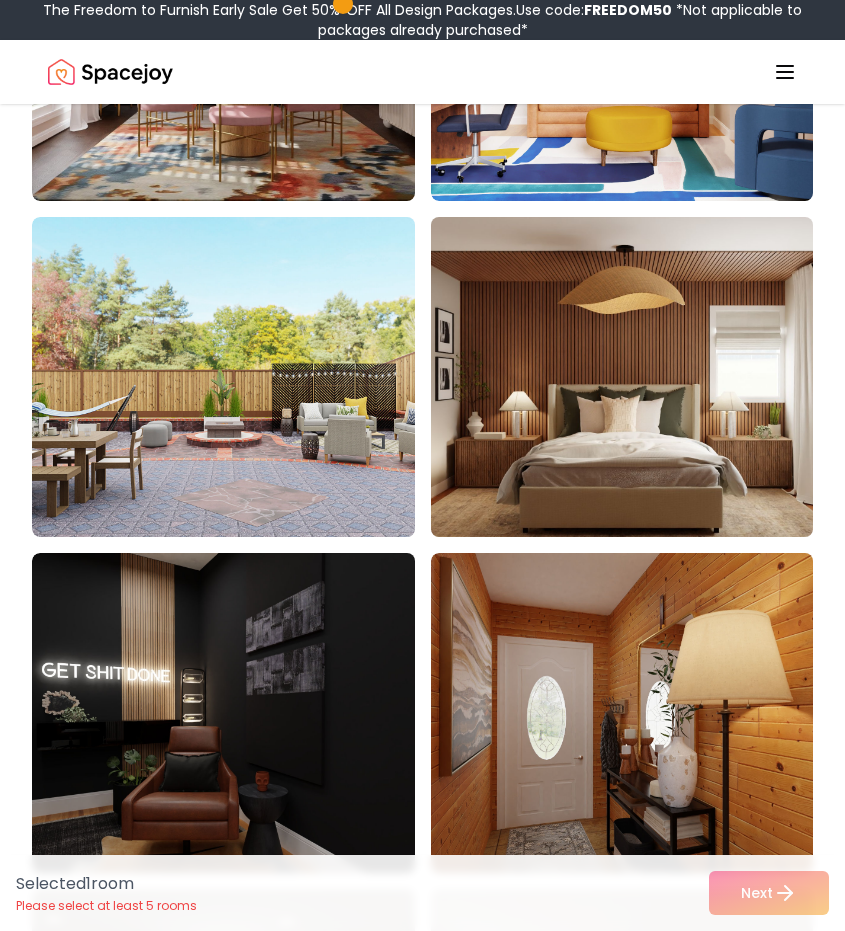 click at bounding box center (631, 377) 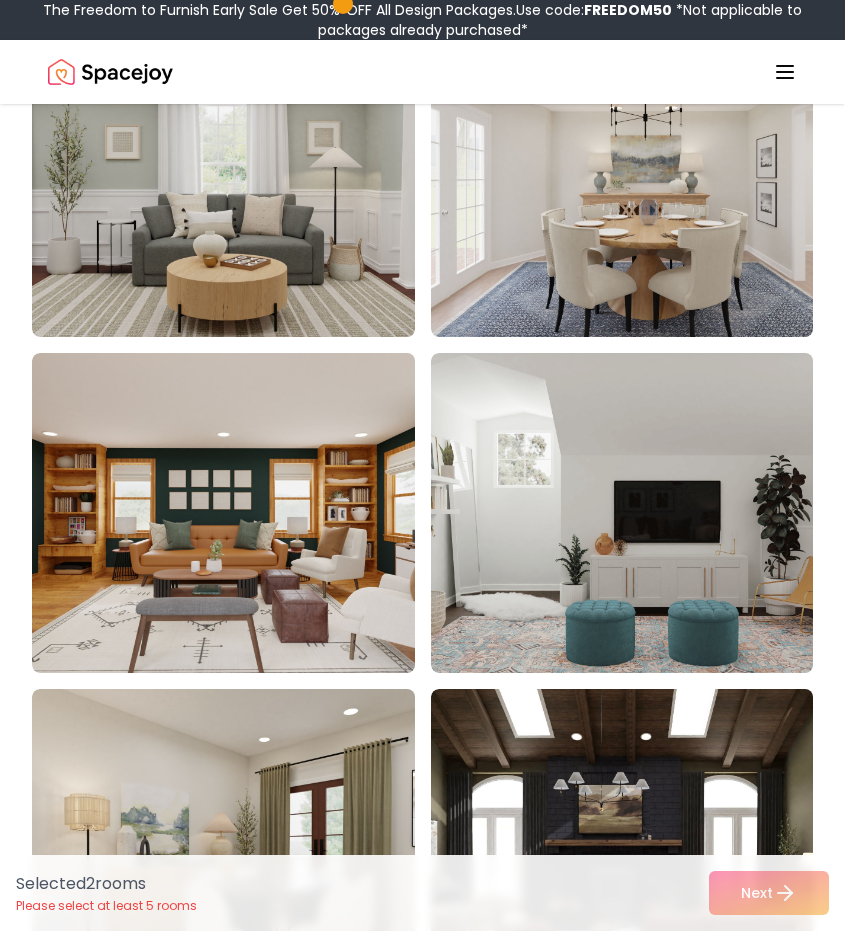 scroll, scrollTop: 8113, scrollLeft: 0, axis: vertical 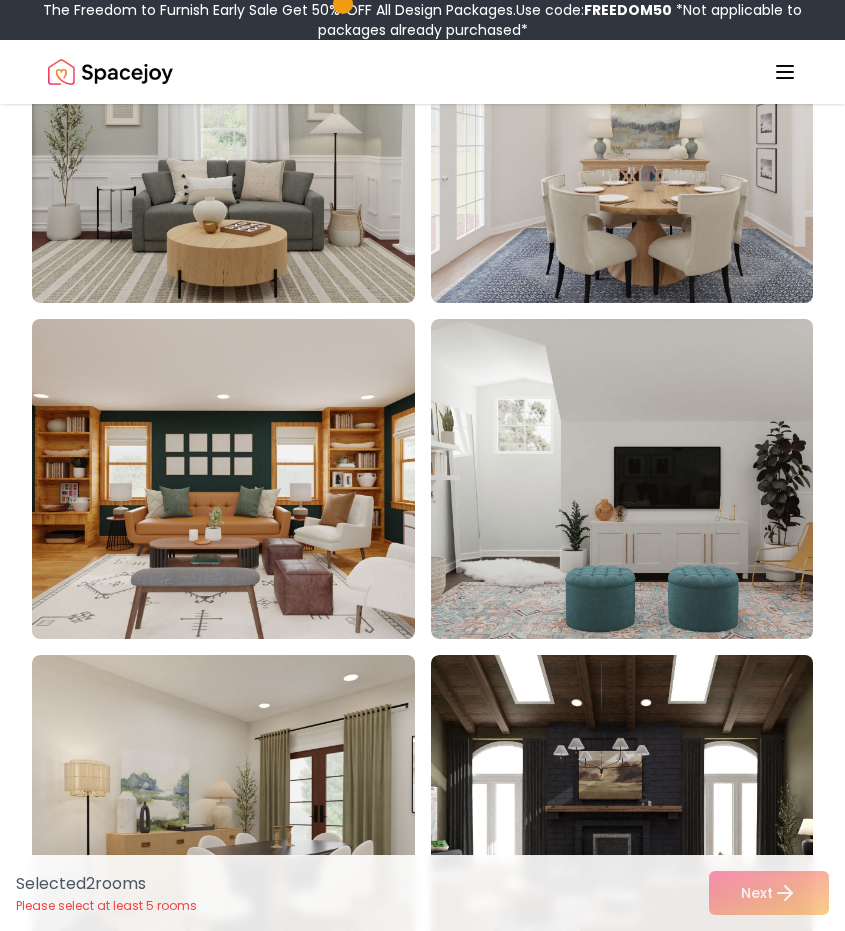 click at bounding box center [232, 479] 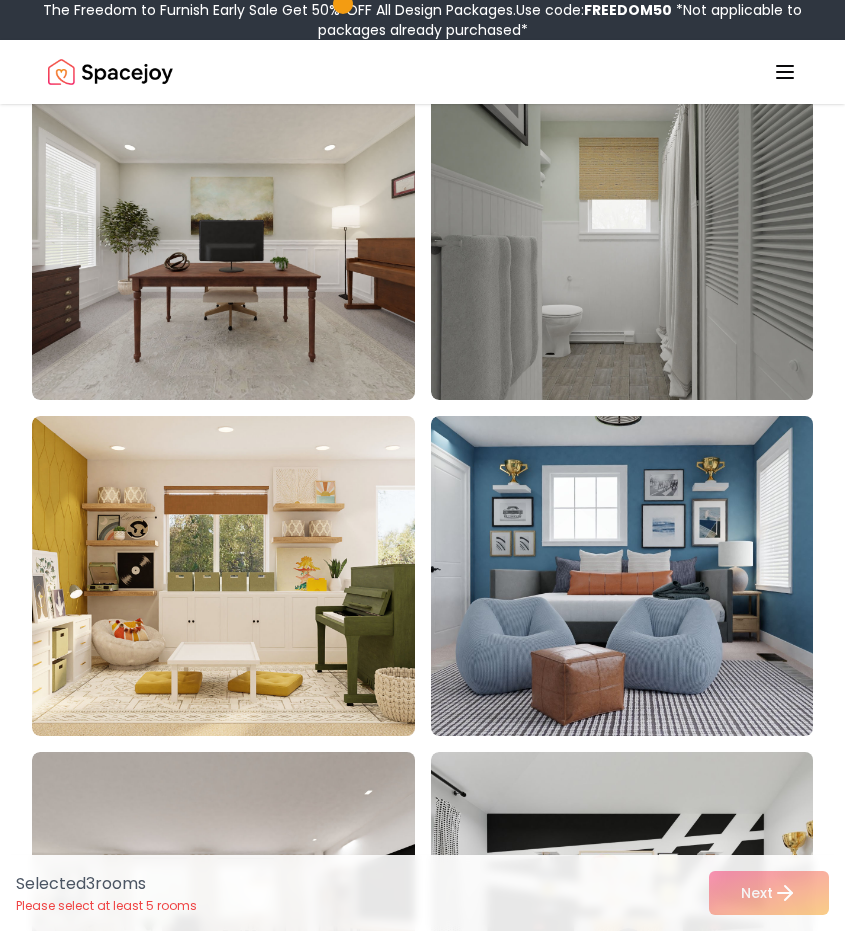 scroll, scrollTop: 14401, scrollLeft: 0, axis: vertical 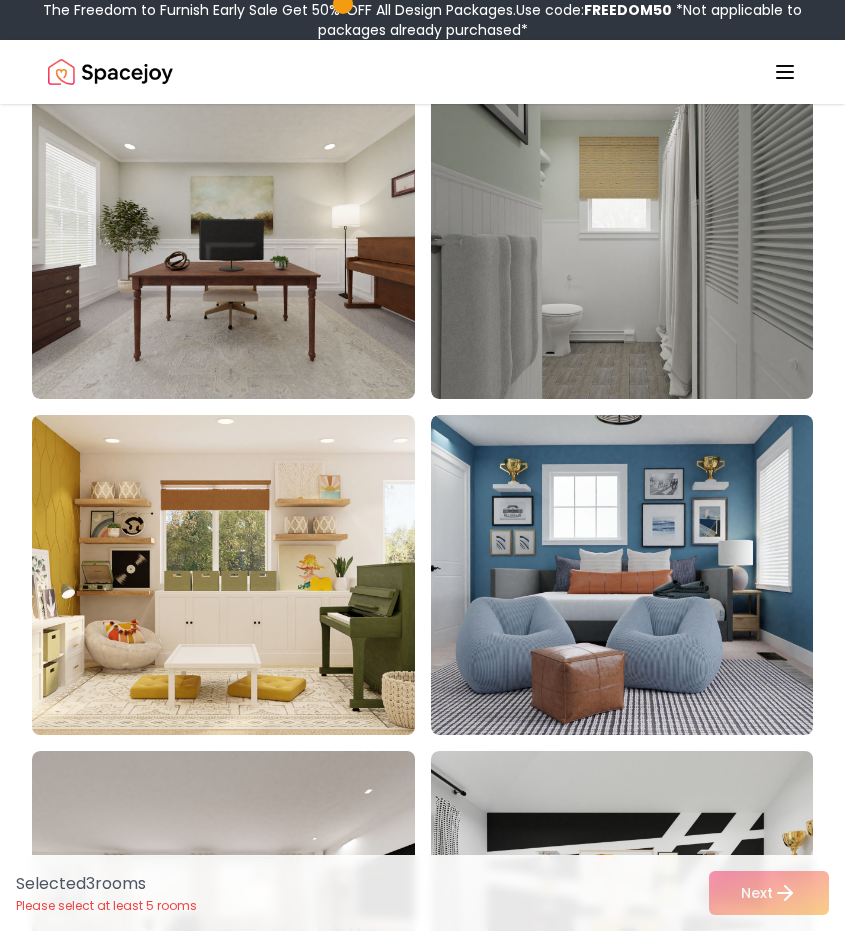 click at bounding box center (232, 575) 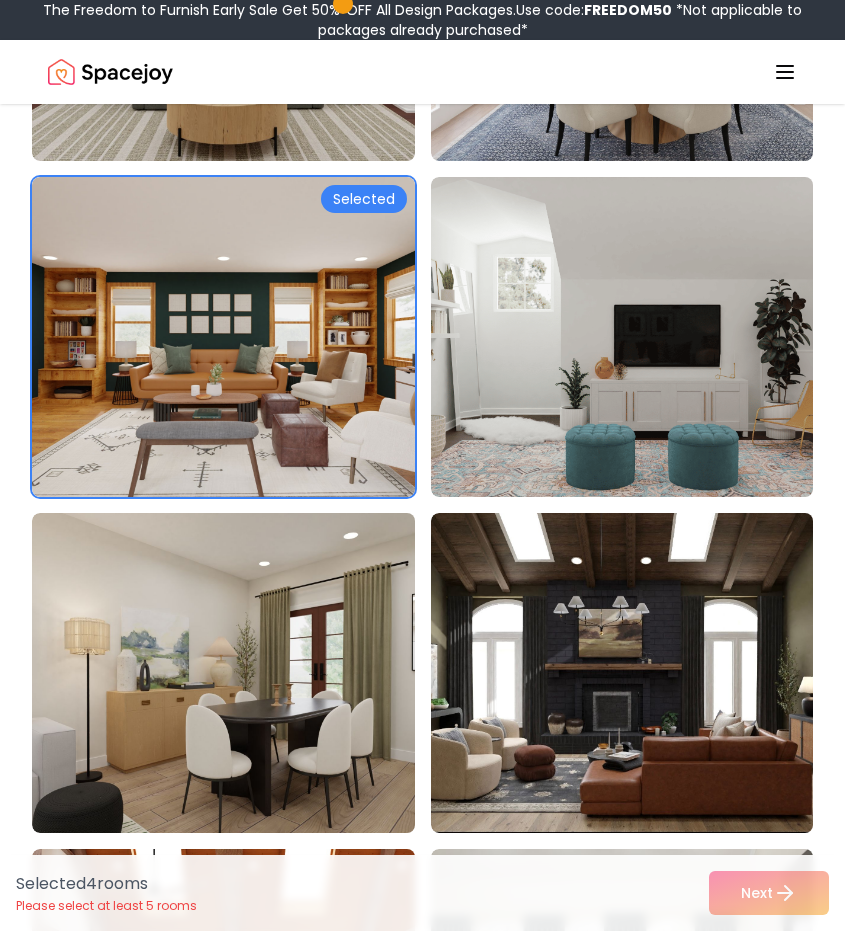 scroll, scrollTop: 8258, scrollLeft: 0, axis: vertical 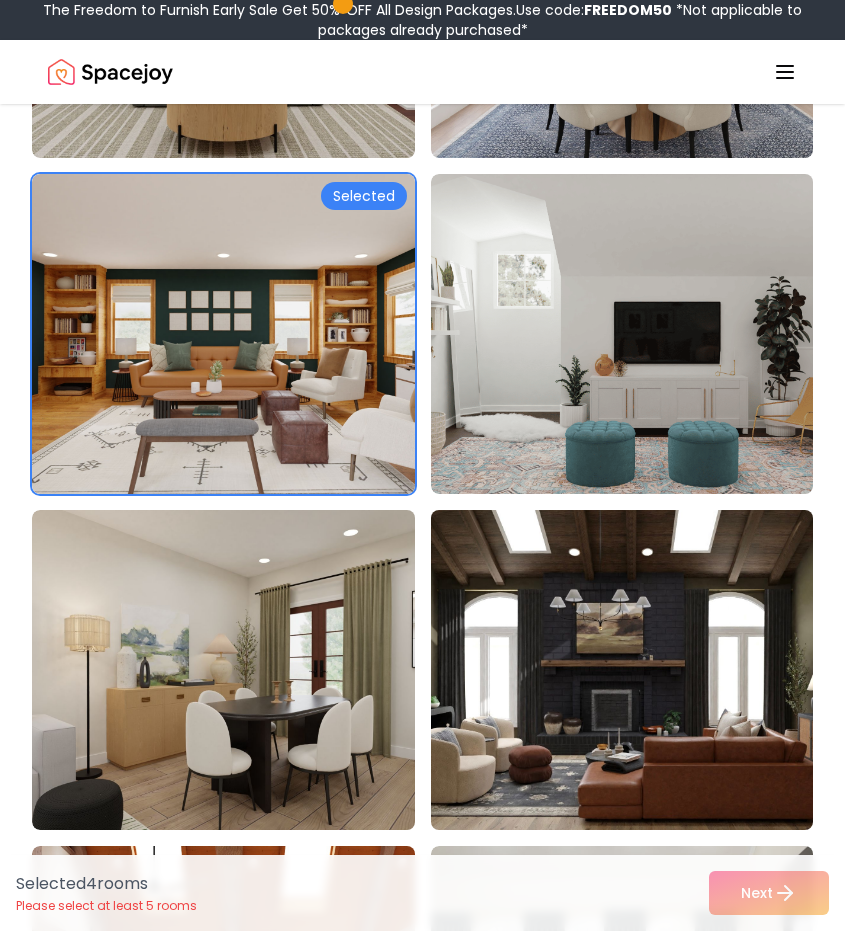 click at bounding box center (631, 670) 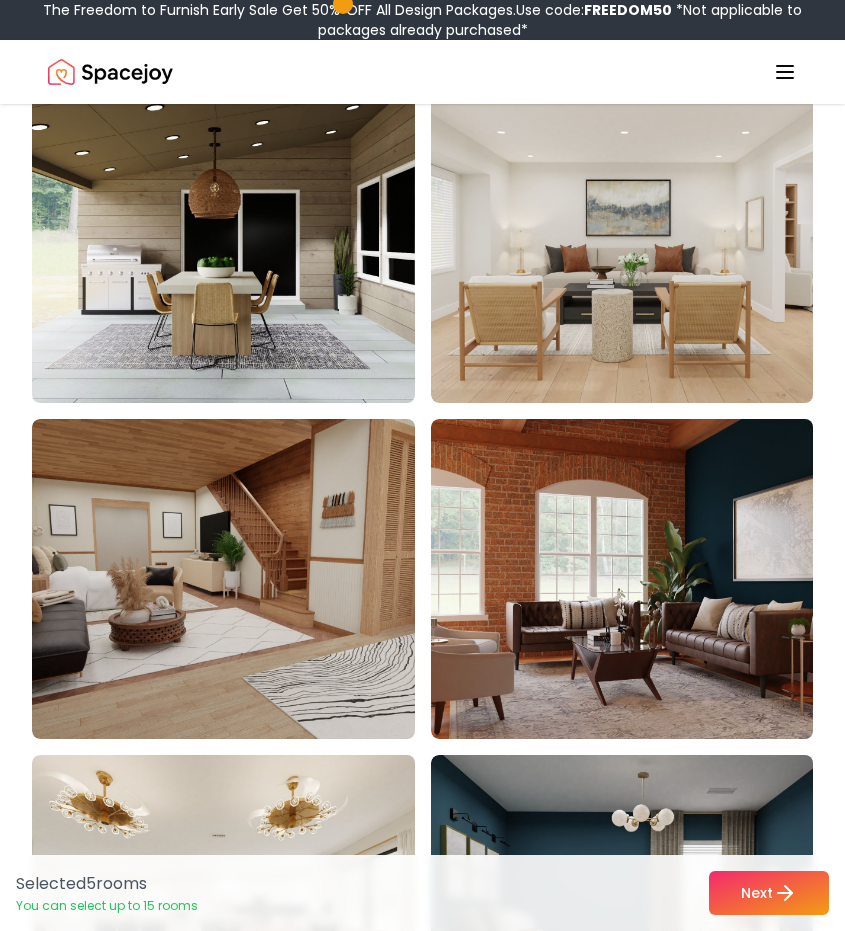 scroll, scrollTop: 1563, scrollLeft: 0, axis: vertical 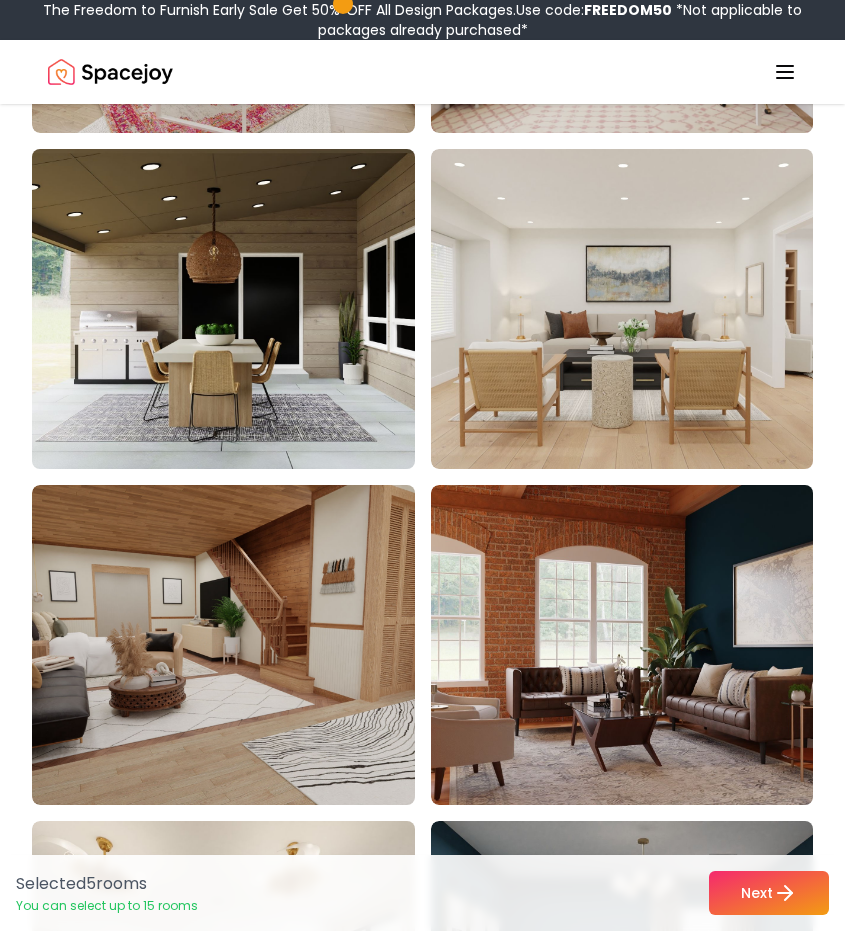 click at bounding box center (232, 309) 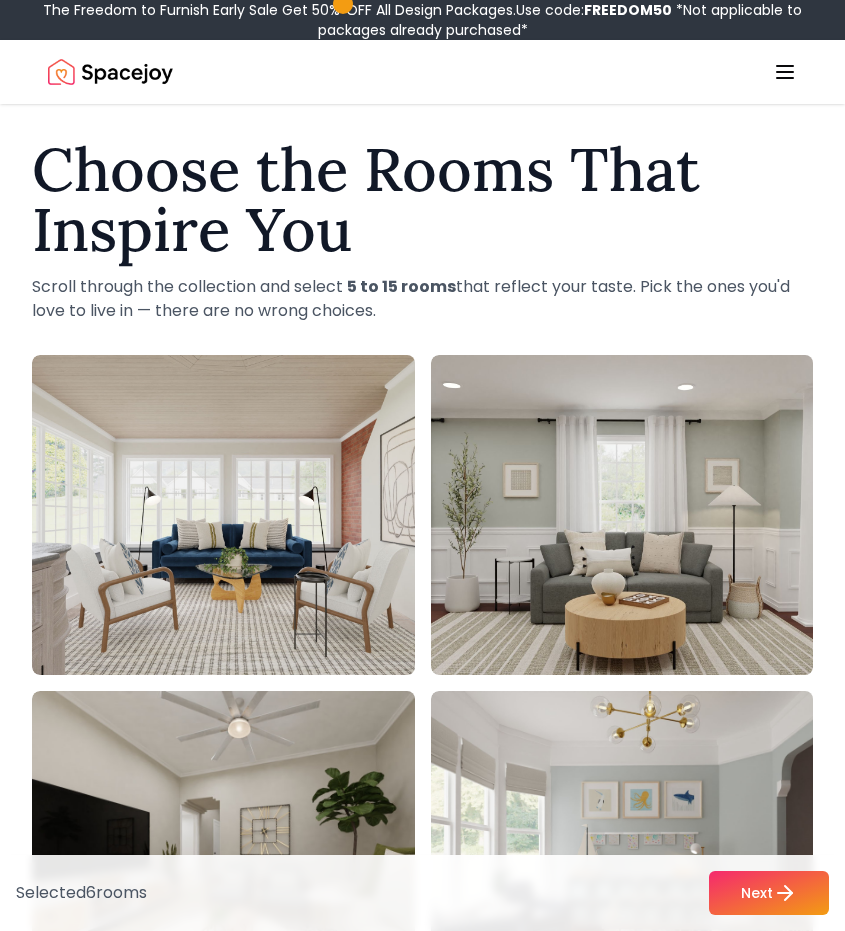 scroll, scrollTop: 0, scrollLeft: 0, axis: both 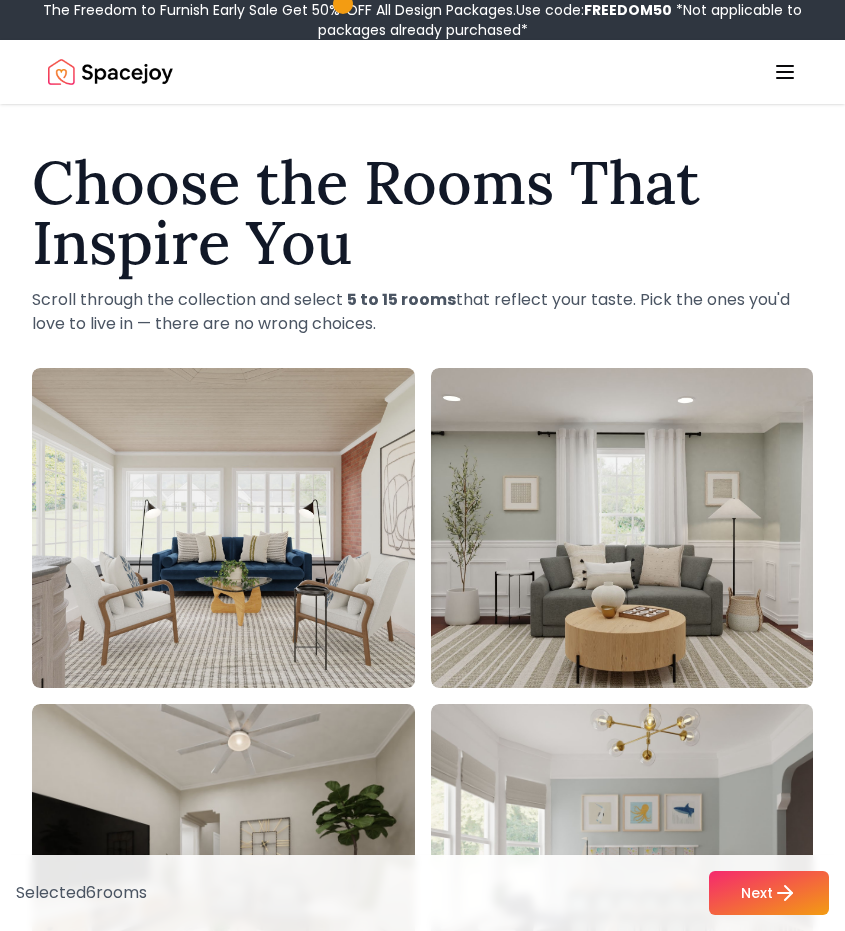 click on "Selected  6  room s Next" at bounding box center [422, 893] 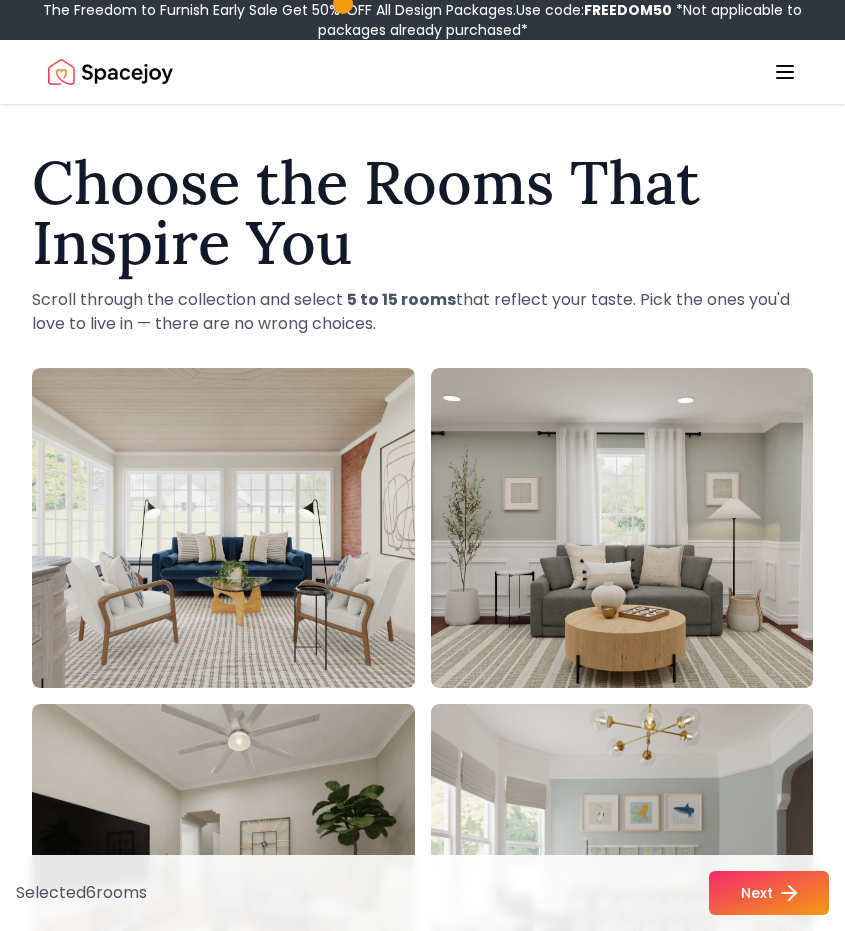 click on "Next" at bounding box center (769, 893) 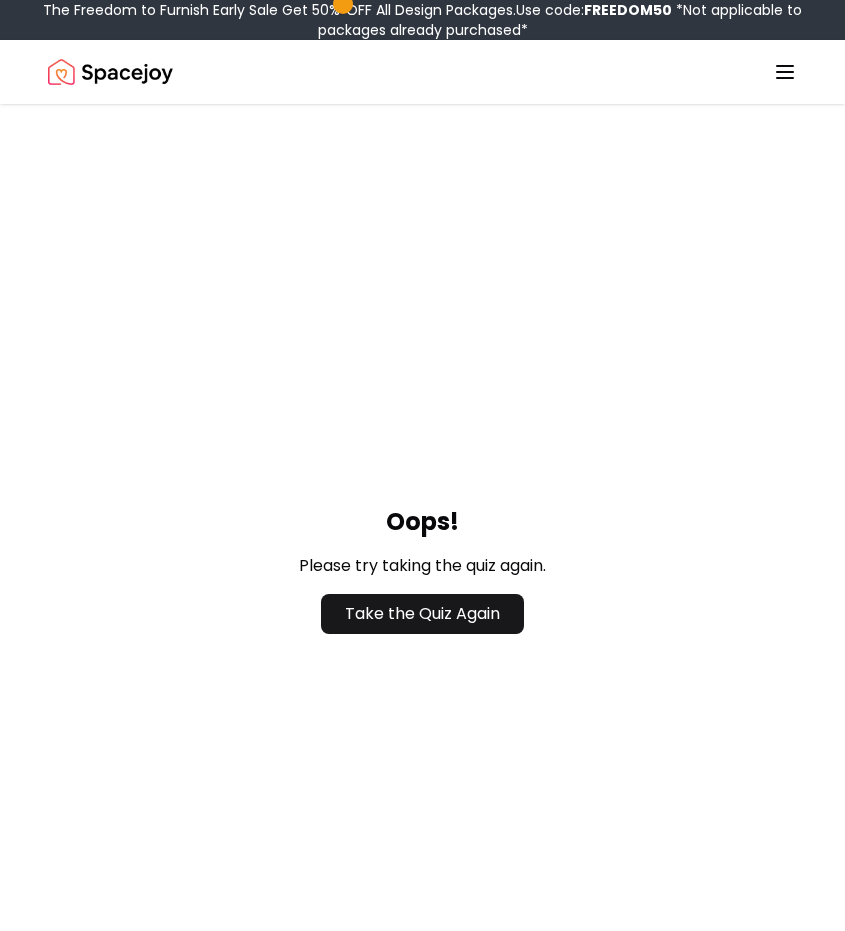 scroll, scrollTop: 0, scrollLeft: 0, axis: both 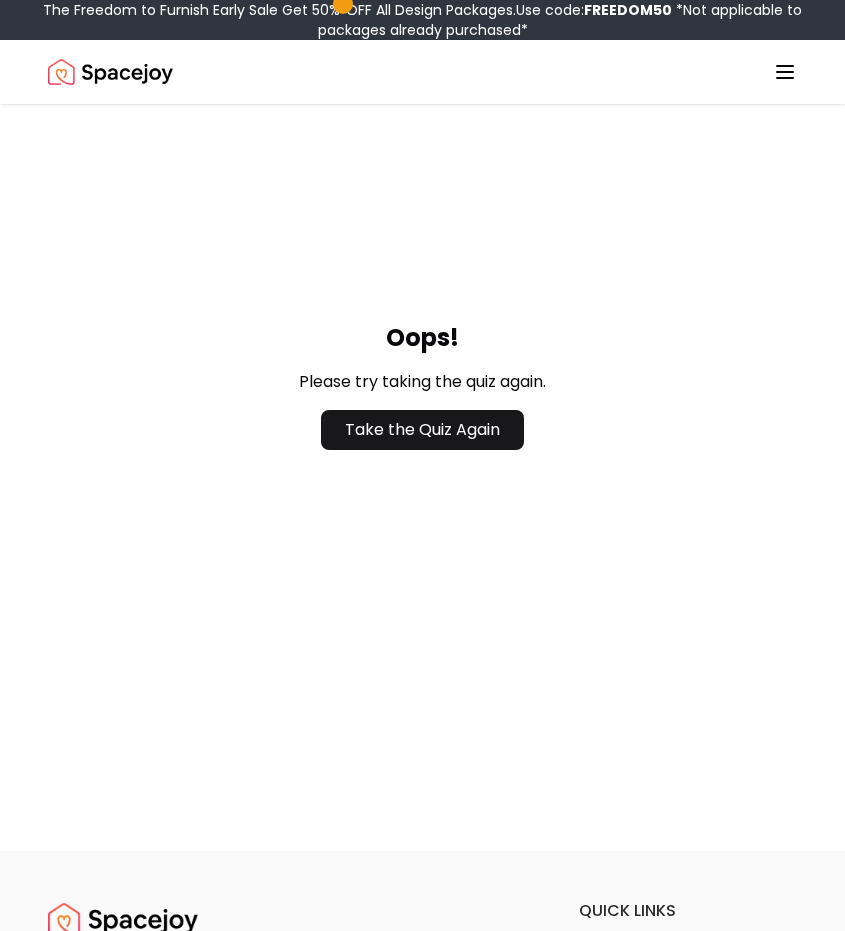 click on "Oops! Please try taking the quiz again. Take the Quiz Again" at bounding box center [422, 386] 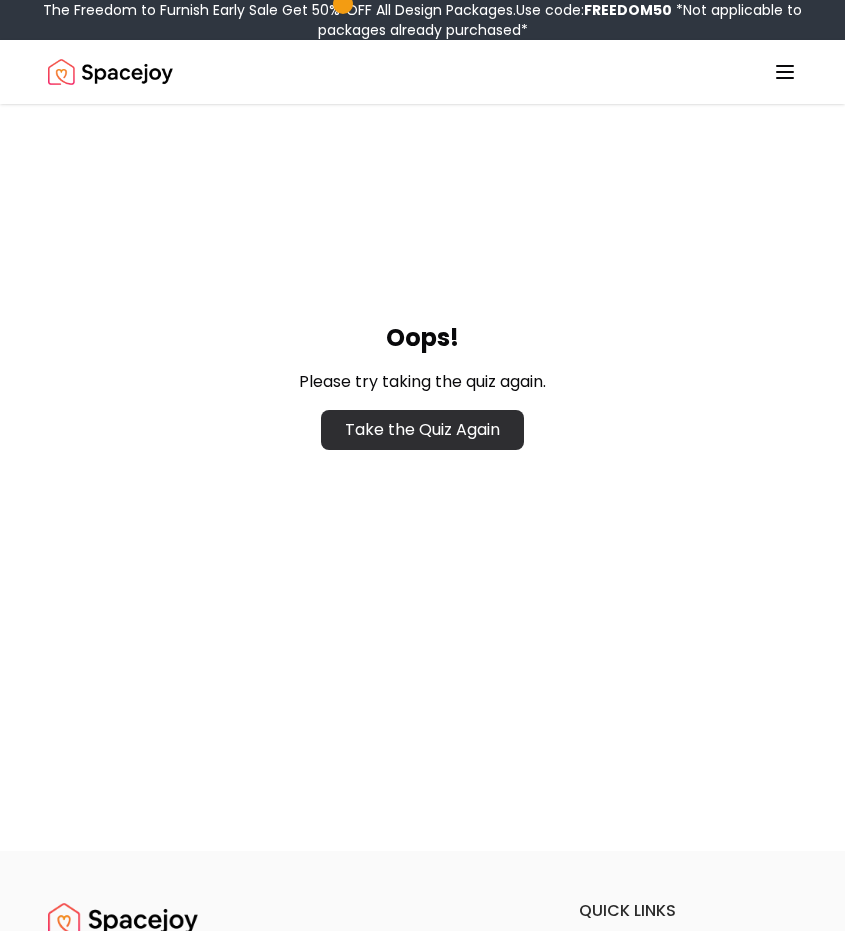 click on "Take the Quiz Again" at bounding box center [422, 430] 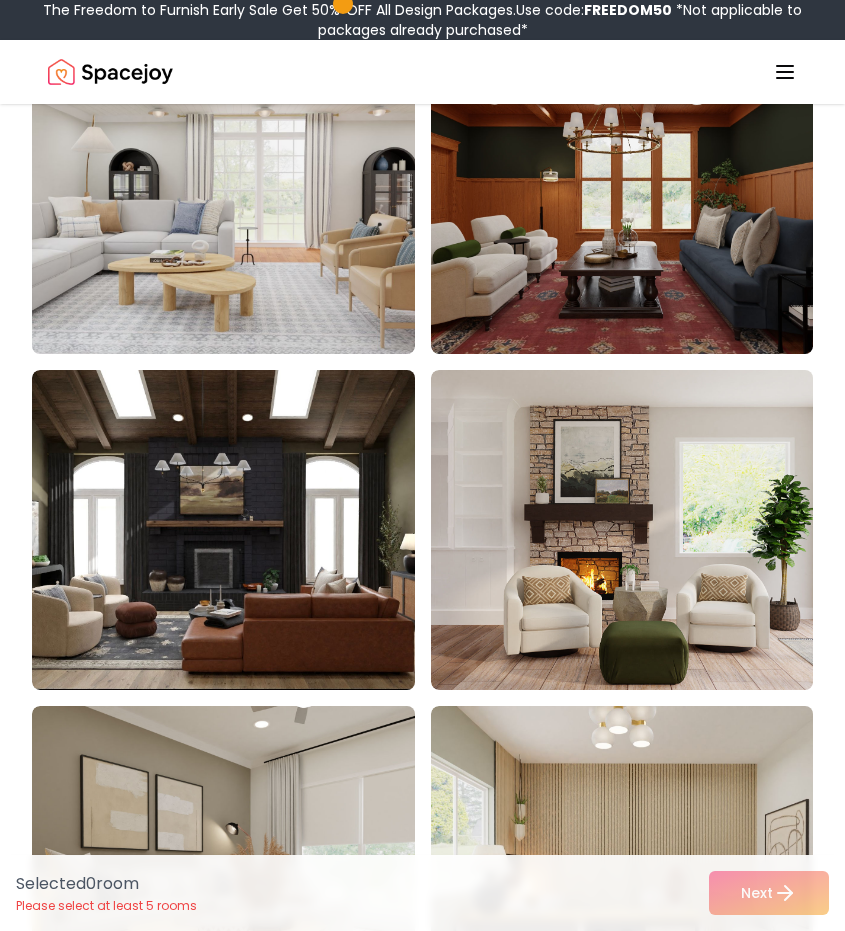 scroll, scrollTop: 773, scrollLeft: 0, axis: vertical 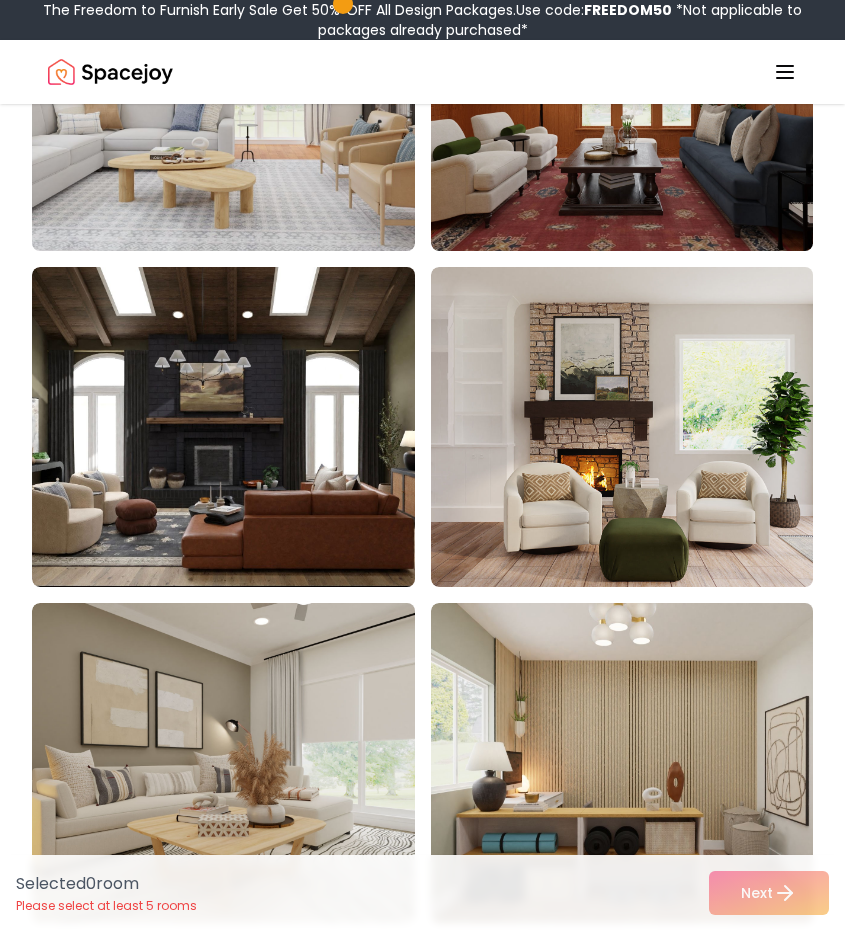 click at bounding box center (232, 427) 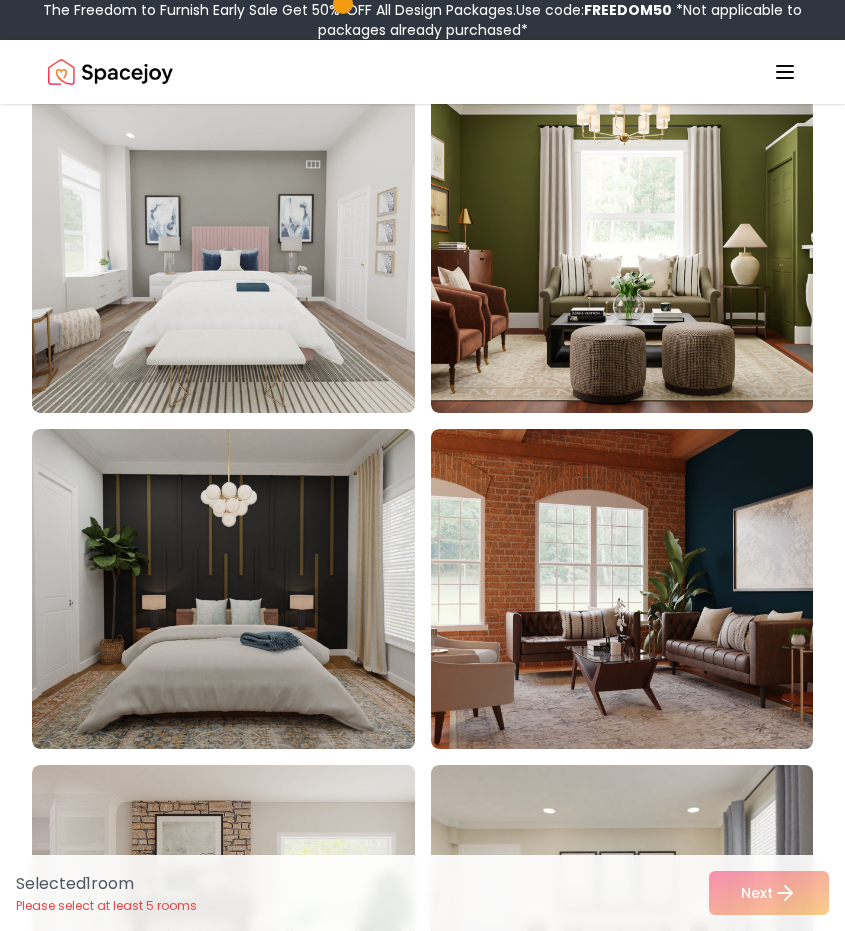 scroll, scrollTop: 10802, scrollLeft: 0, axis: vertical 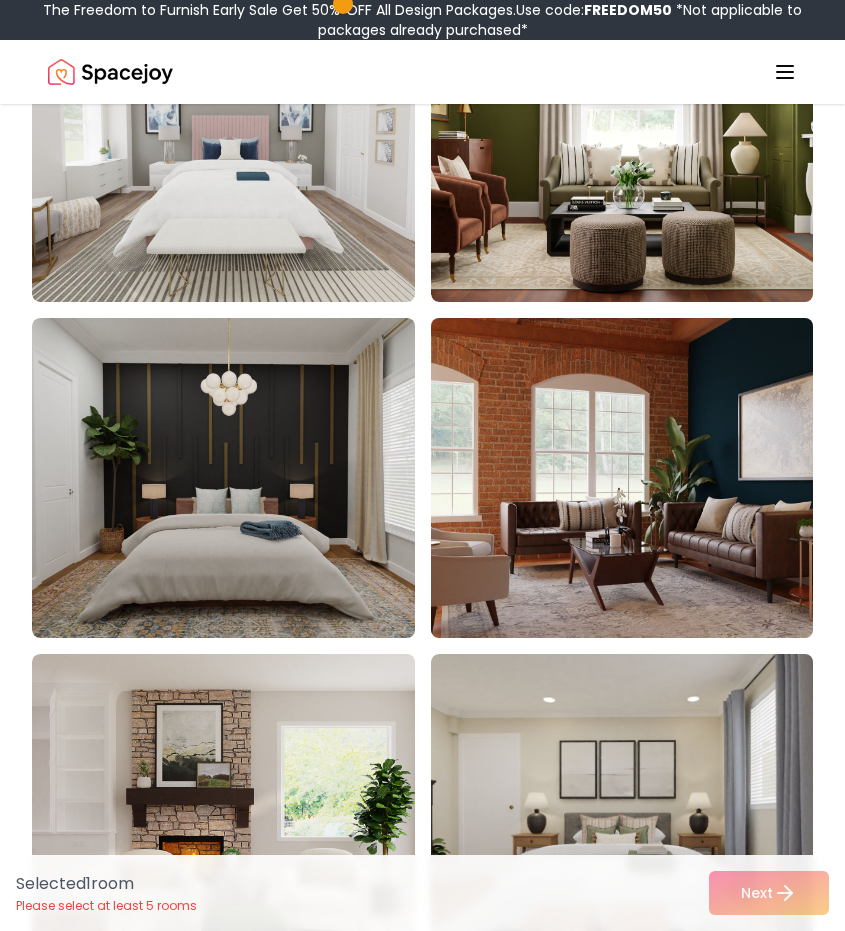 click at bounding box center [631, 478] 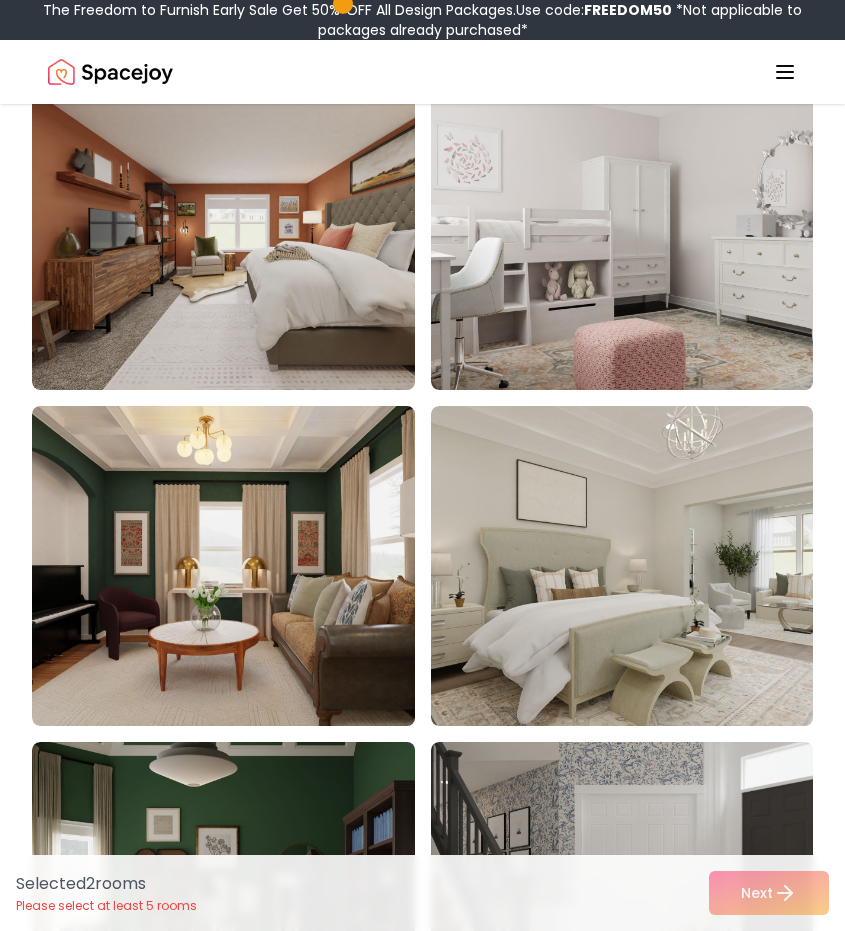 scroll, scrollTop: 12409, scrollLeft: 0, axis: vertical 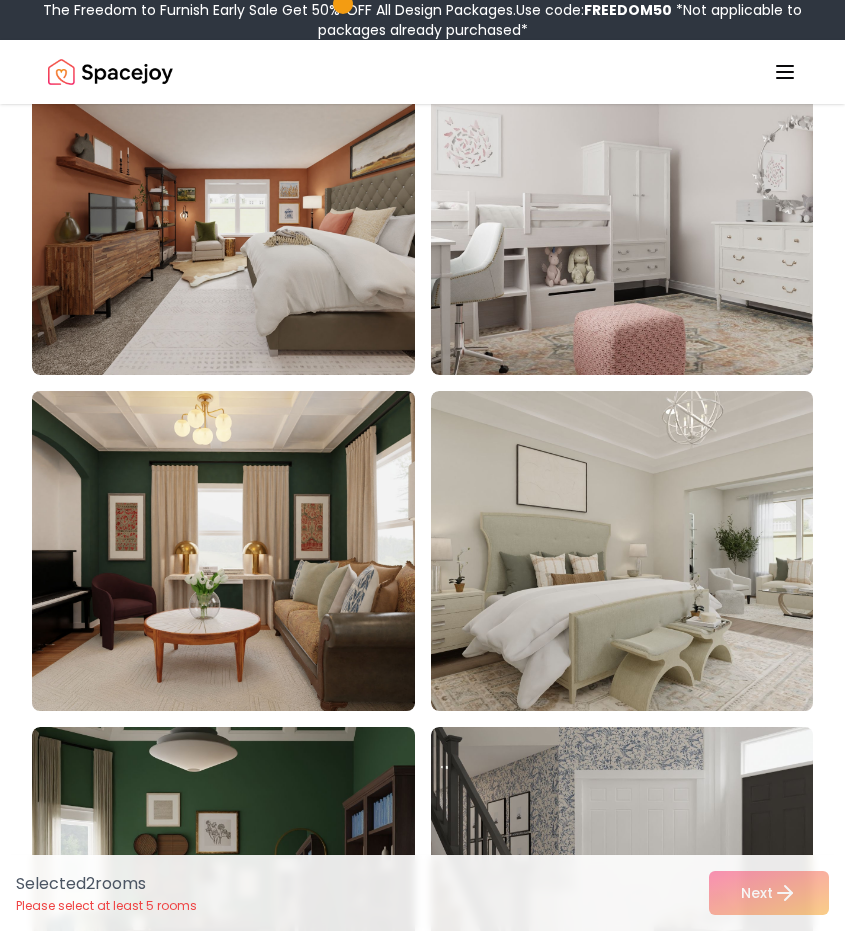 click at bounding box center [232, 551] 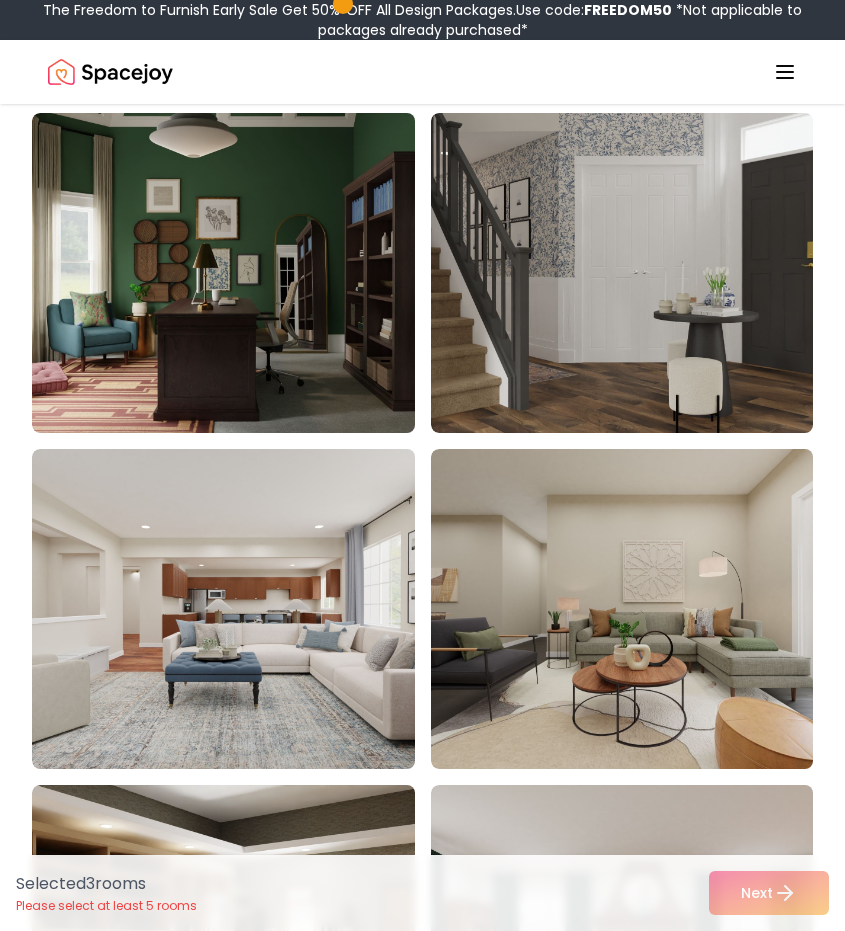scroll, scrollTop: 13017, scrollLeft: 0, axis: vertical 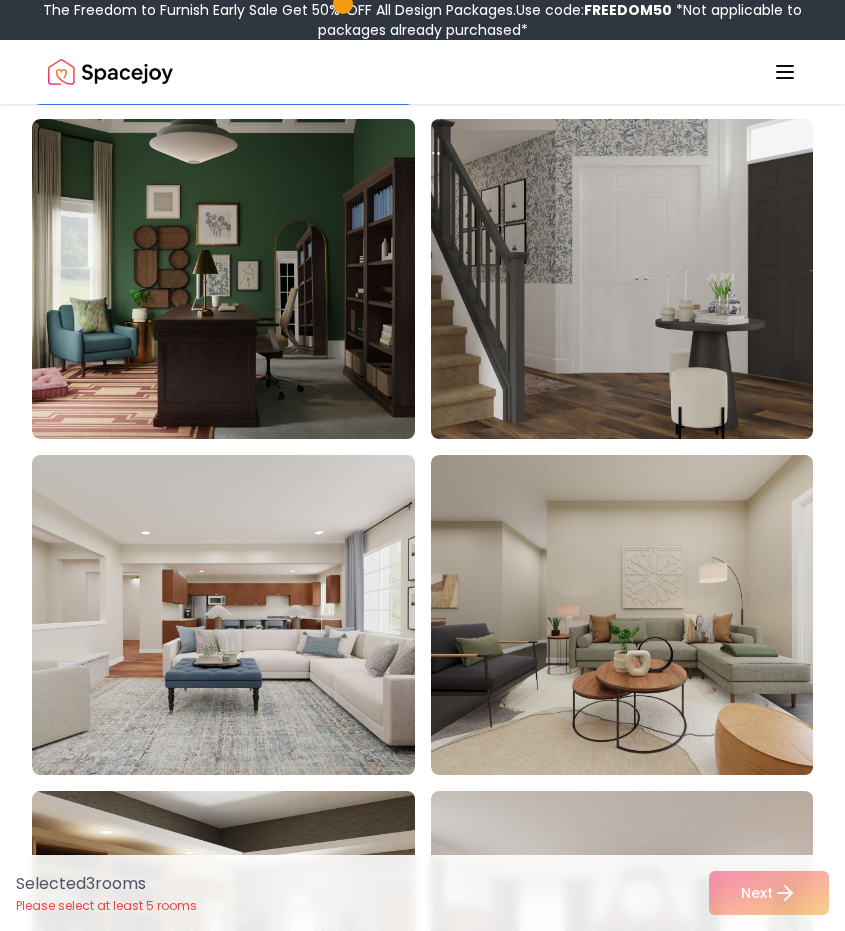 click at bounding box center [631, 279] 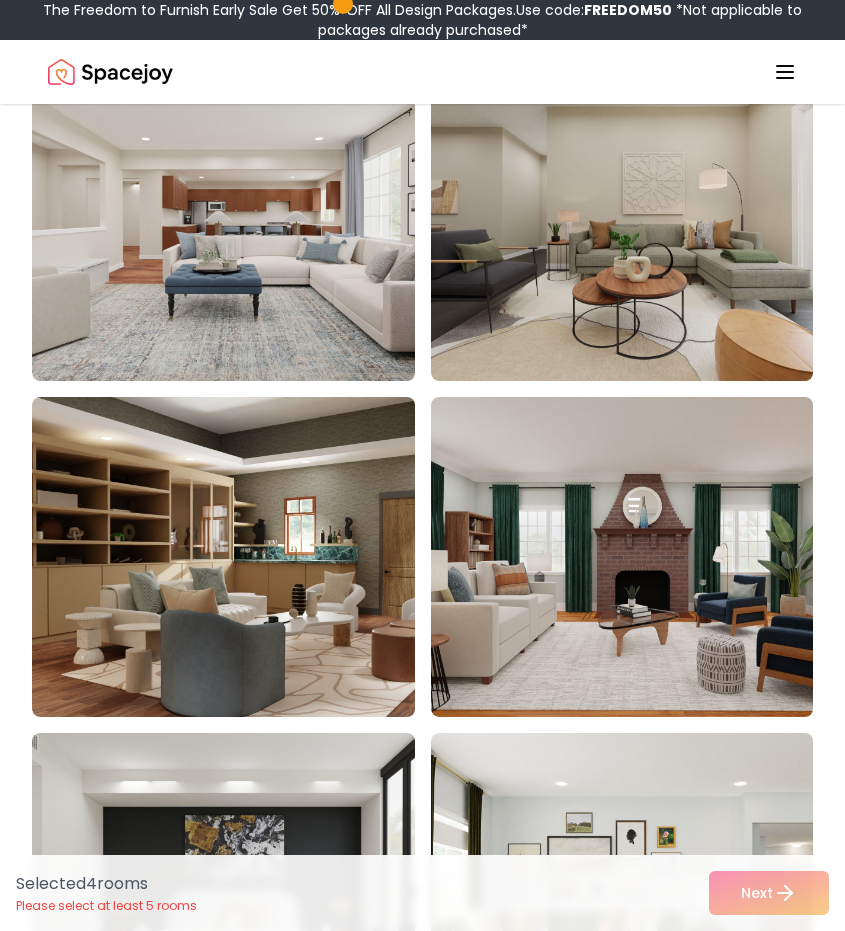 scroll, scrollTop: 13499, scrollLeft: 0, axis: vertical 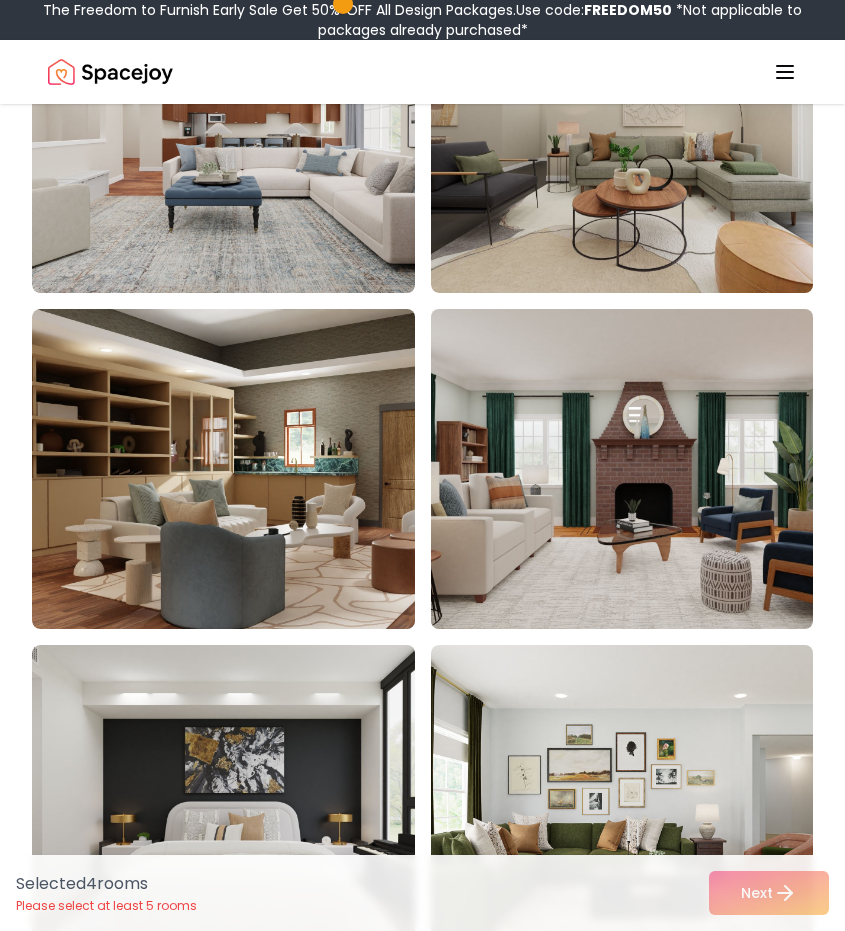 click at bounding box center [631, 469] 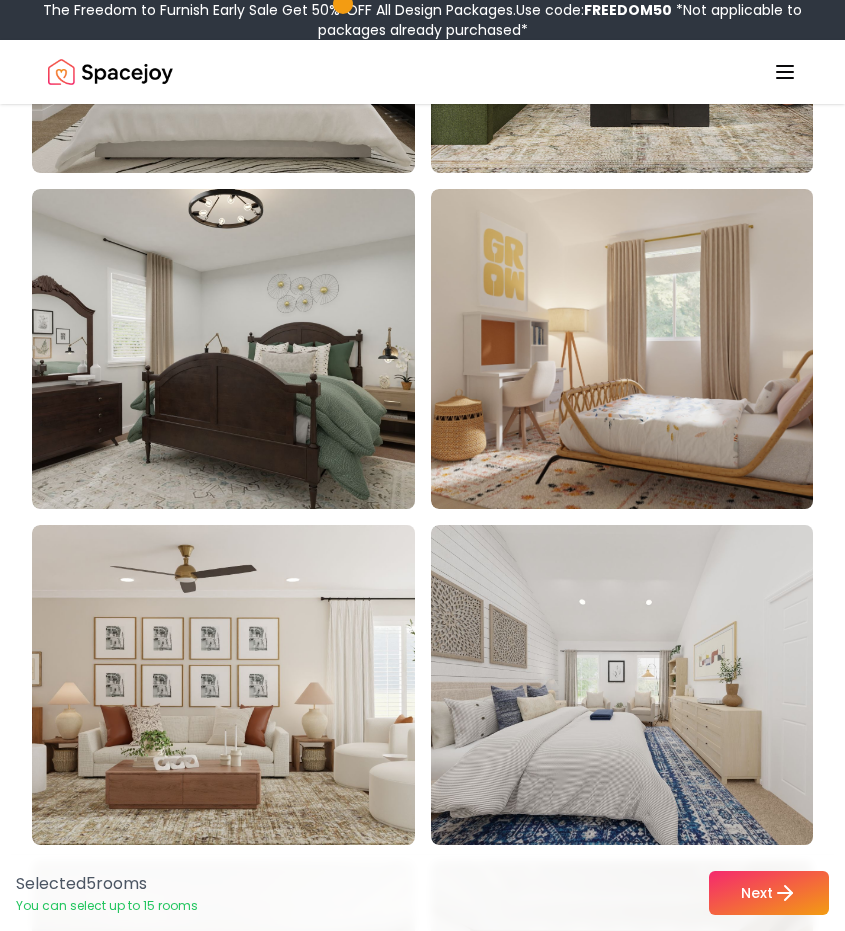 scroll, scrollTop: 14316, scrollLeft: 0, axis: vertical 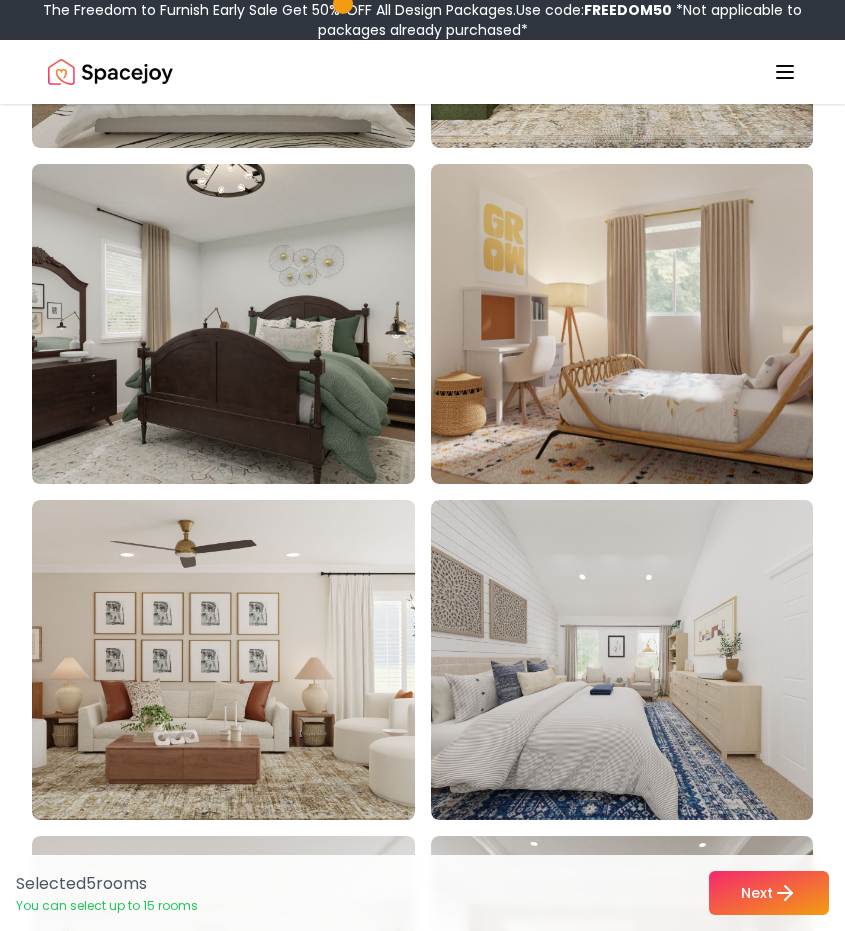 click at bounding box center (232, 324) 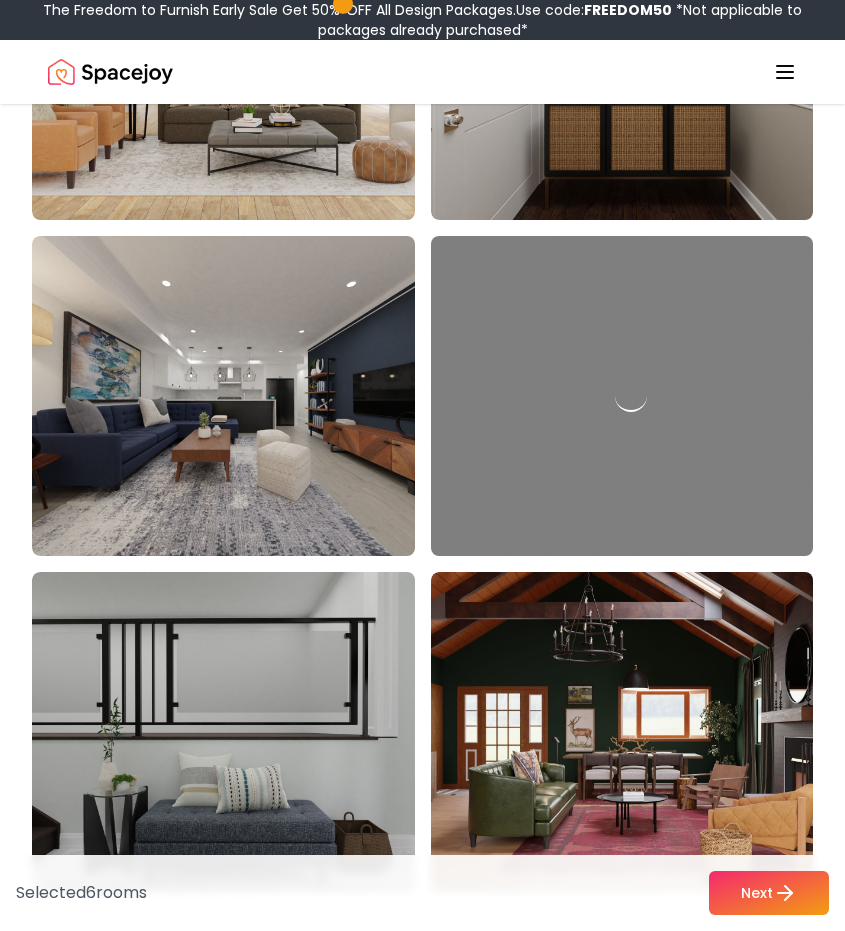 scroll, scrollTop: 16289, scrollLeft: 0, axis: vertical 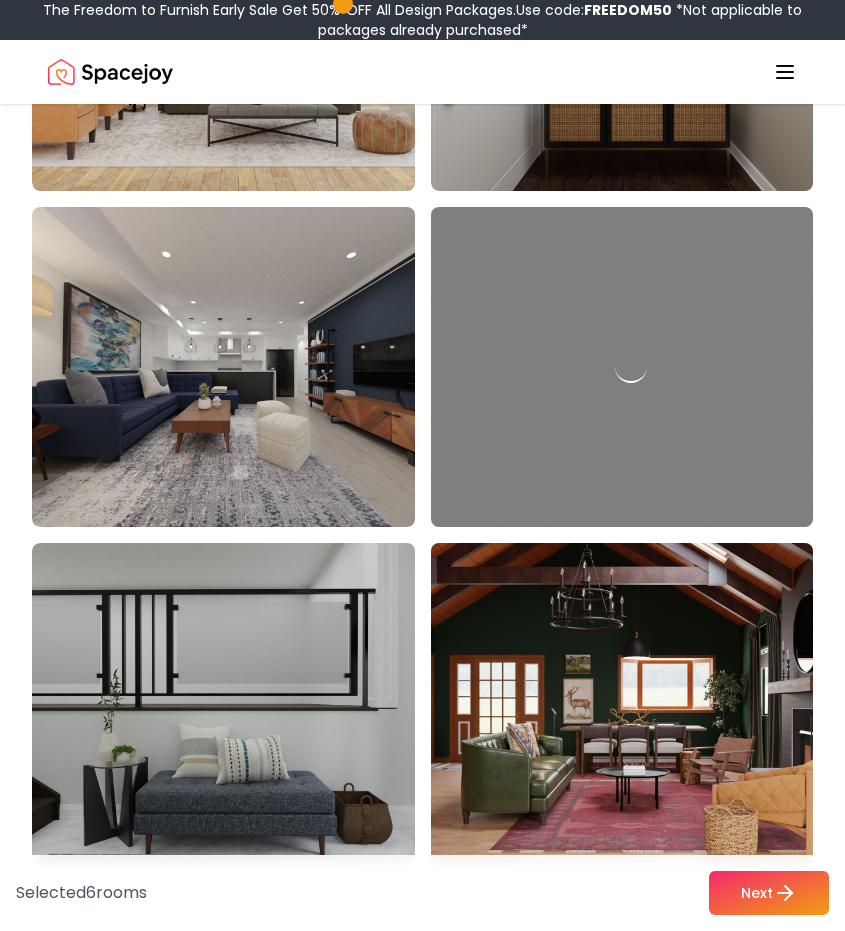 click at bounding box center (631, 703) 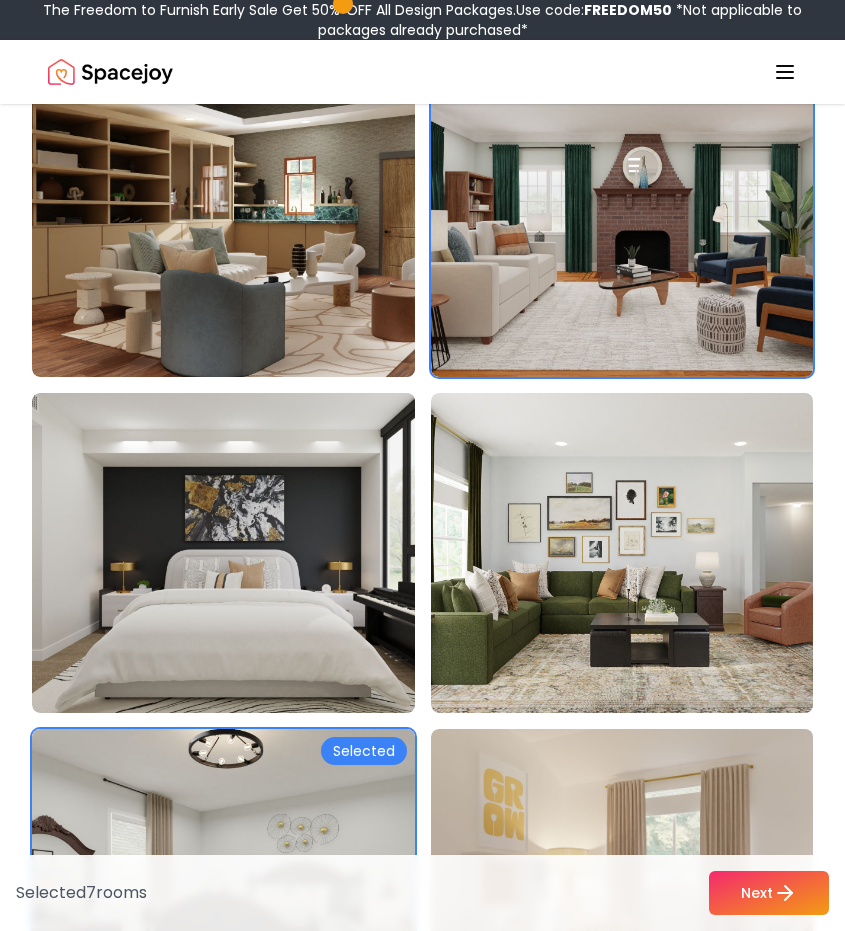 scroll, scrollTop: 13722, scrollLeft: 0, axis: vertical 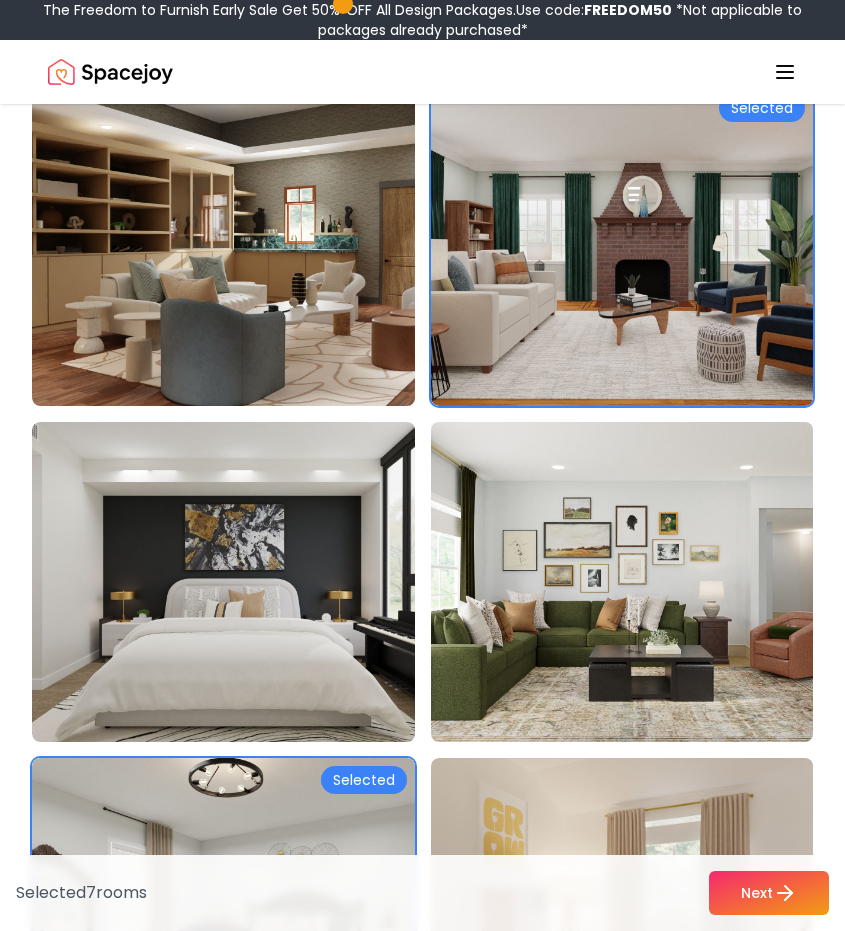 click at bounding box center (631, 582) 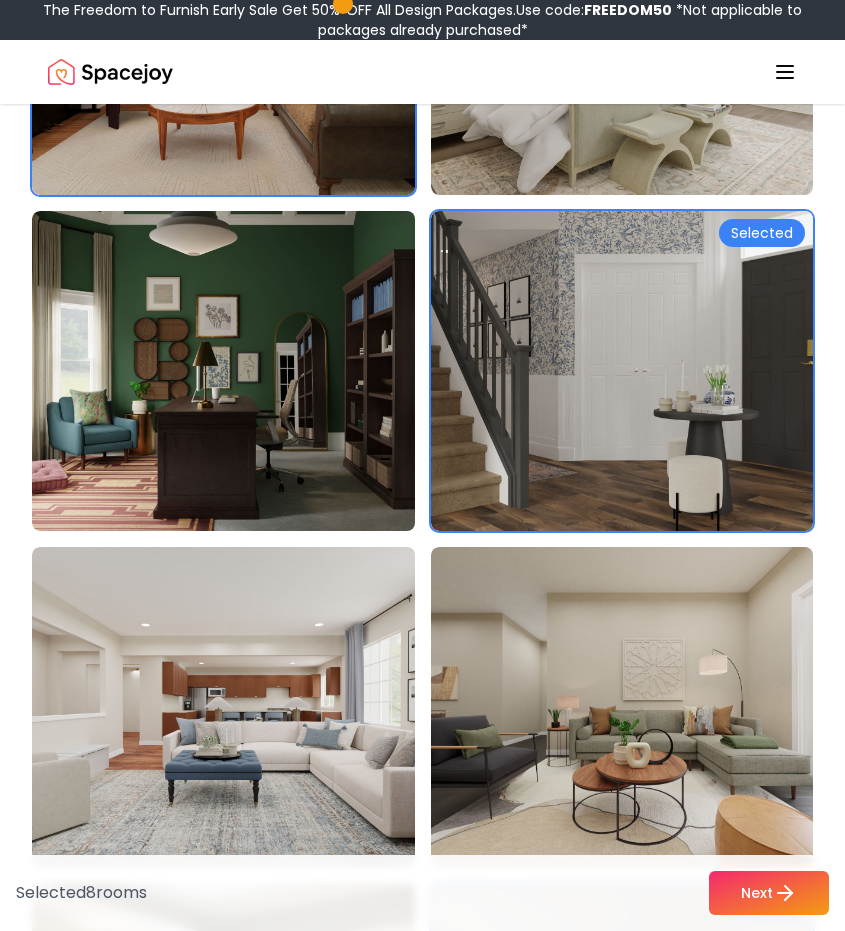 scroll, scrollTop: 12904, scrollLeft: 0, axis: vertical 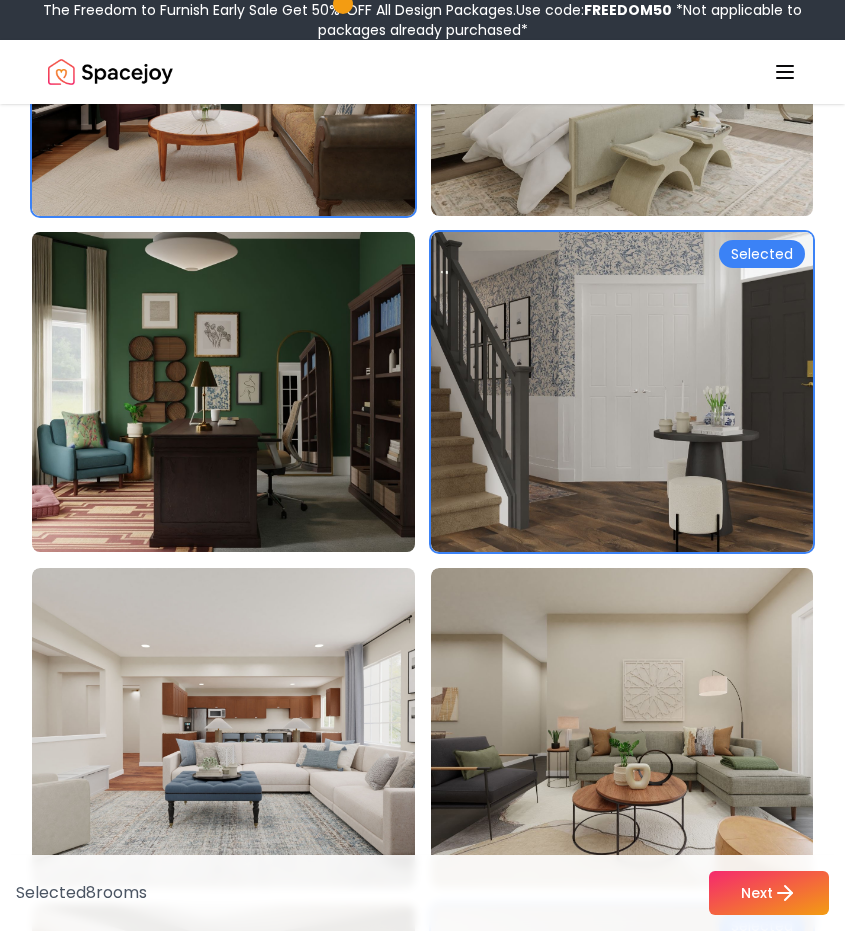 click at bounding box center [232, 392] 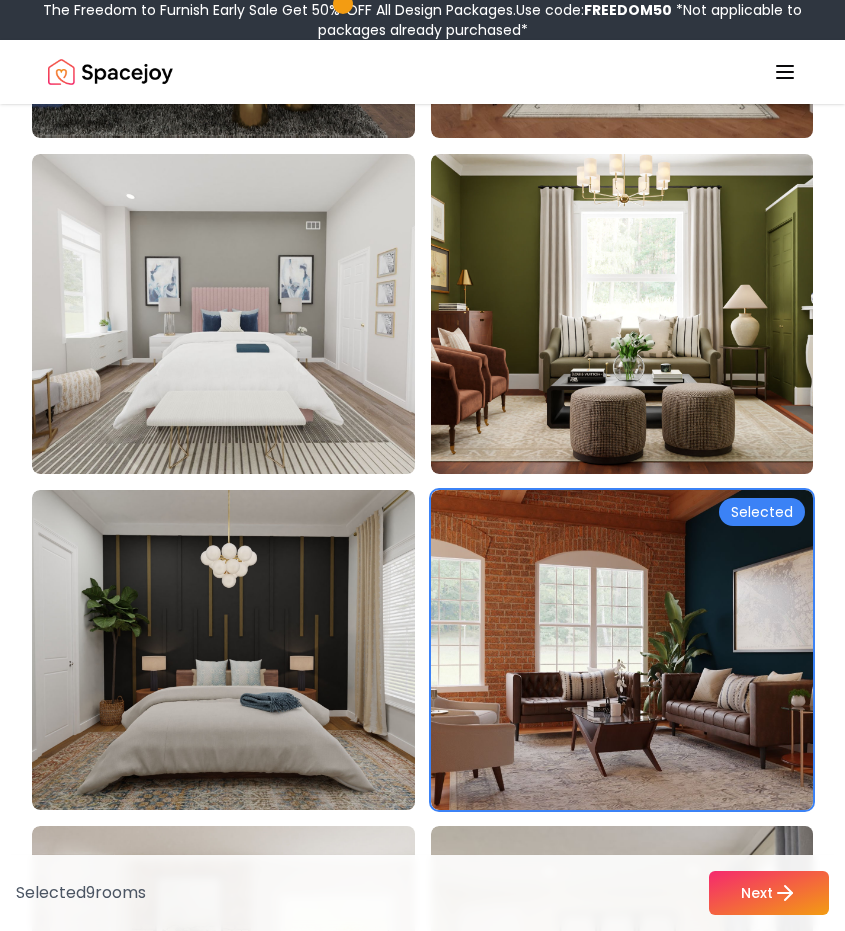 scroll, scrollTop: 10629, scrollLeft: 0, axis: vertical 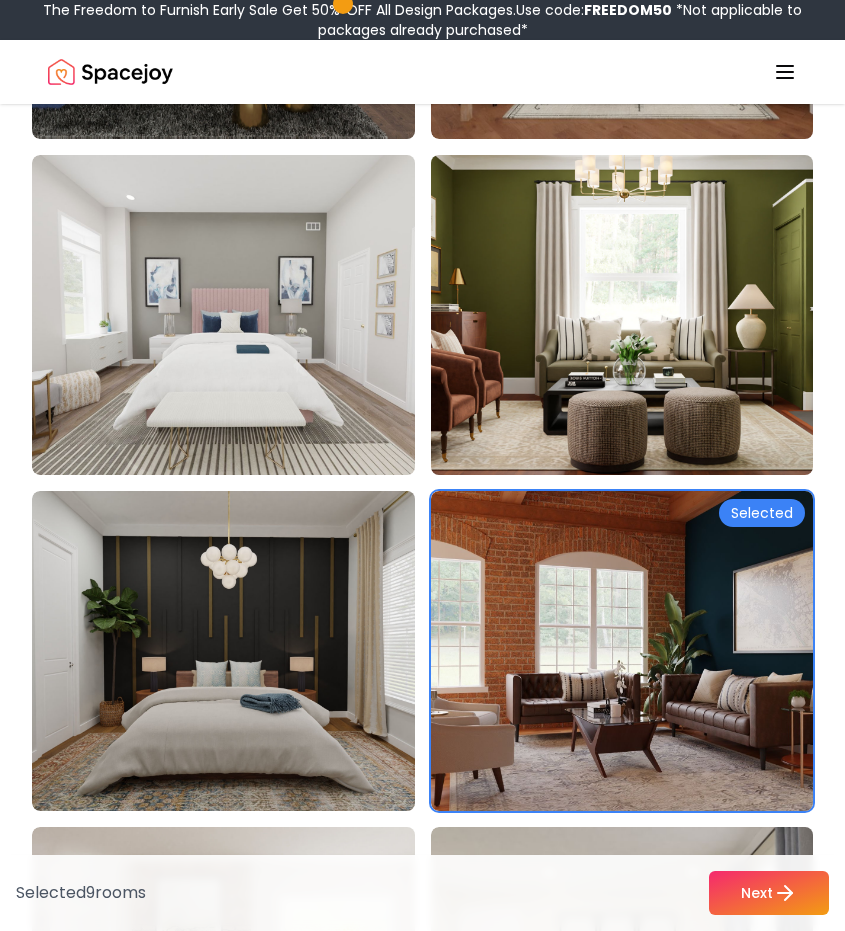 click at bounding box center [631, 315] 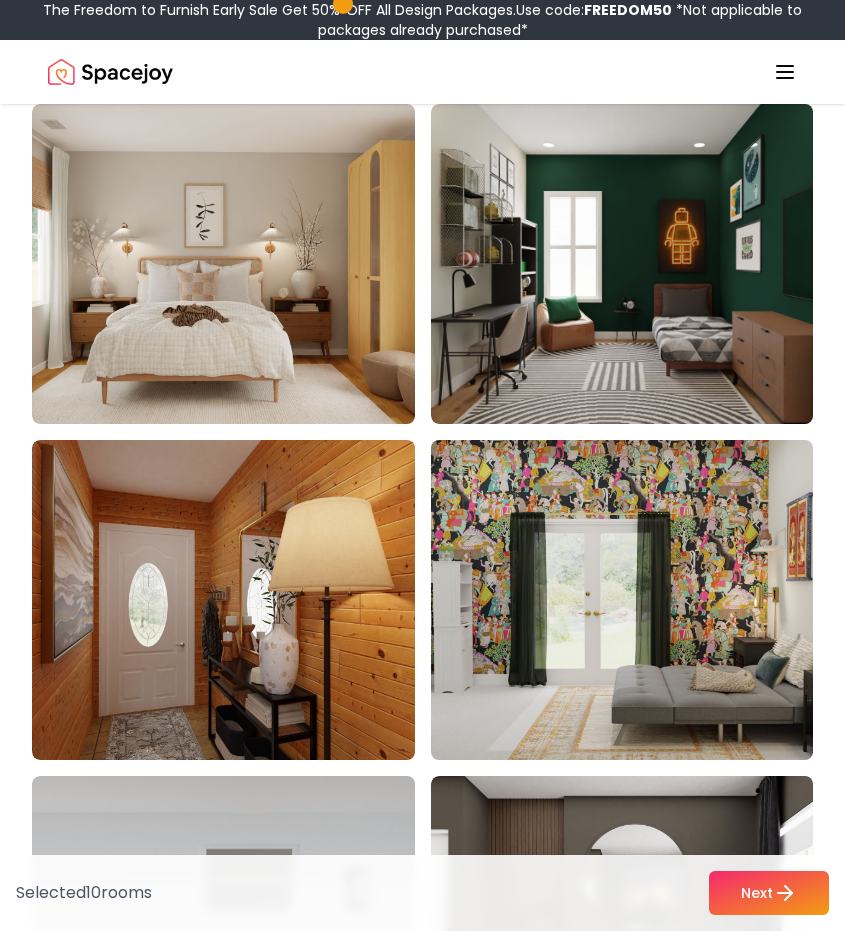 scroll, scrollTop: 8861, scrollLeft: 0, axis: vertical 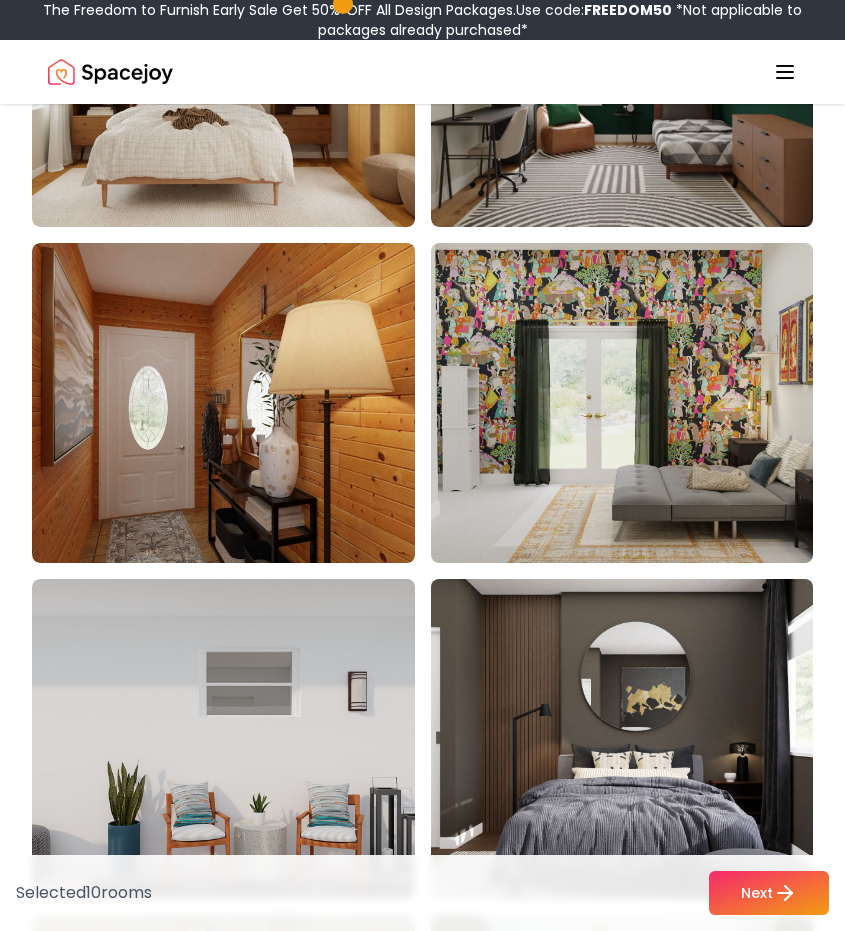 click at bounding box center [631, 739] 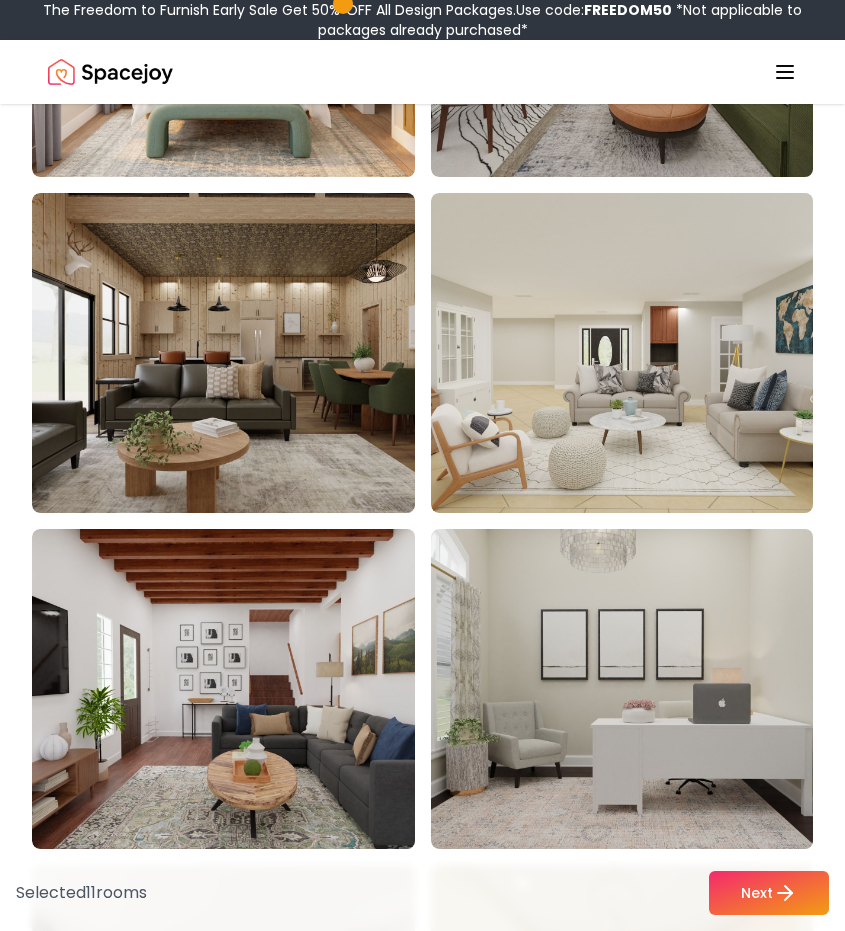scroll, scrollTop: 7230, scrollLeft: 0, axis: vertical 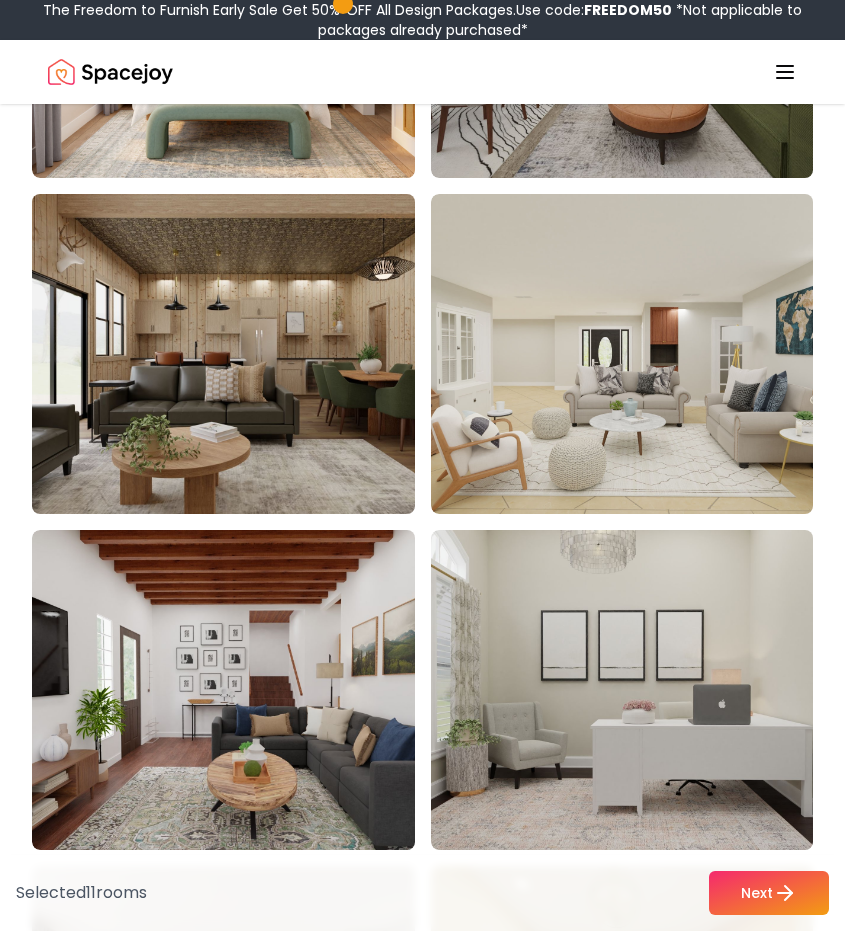 click at bounding box center [232, 354] 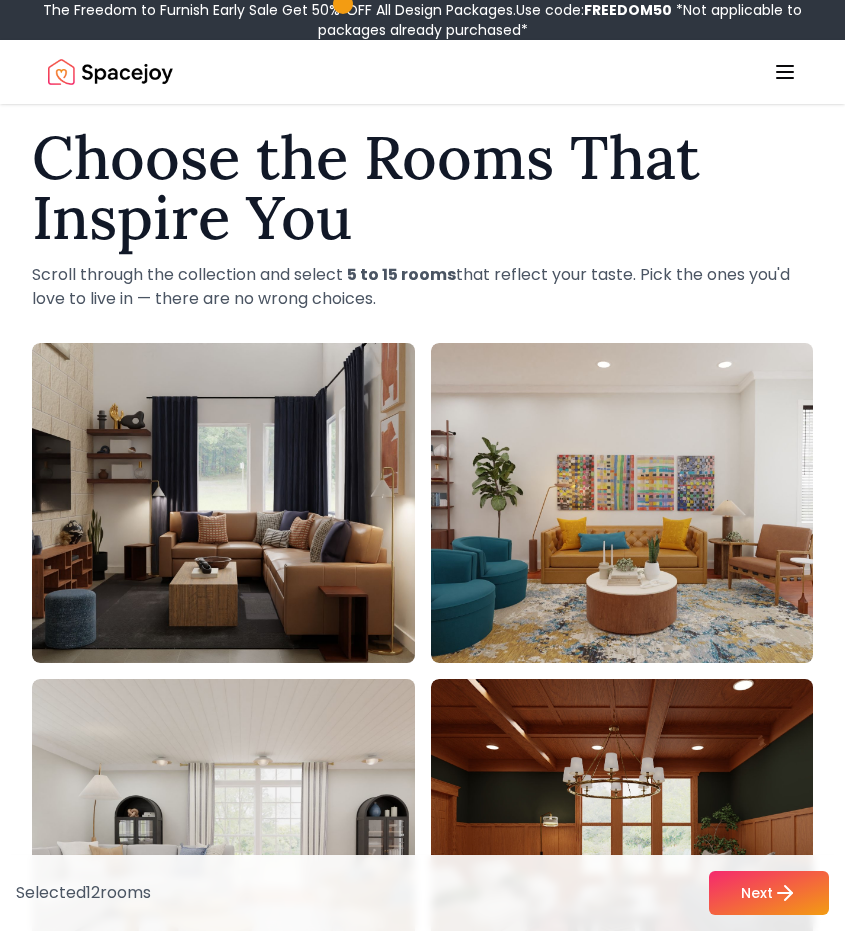 scroll, scrollTop: 0, scrollLeft: 0, axis: both 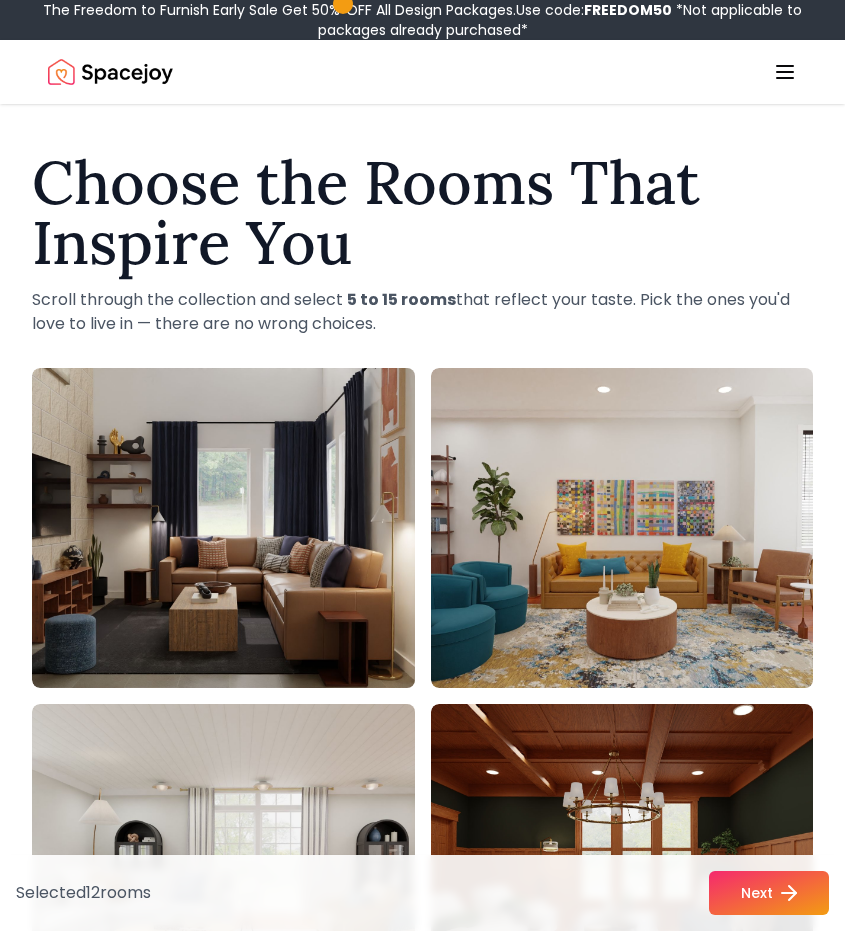click on "Next" at bounding box center [769, 893] 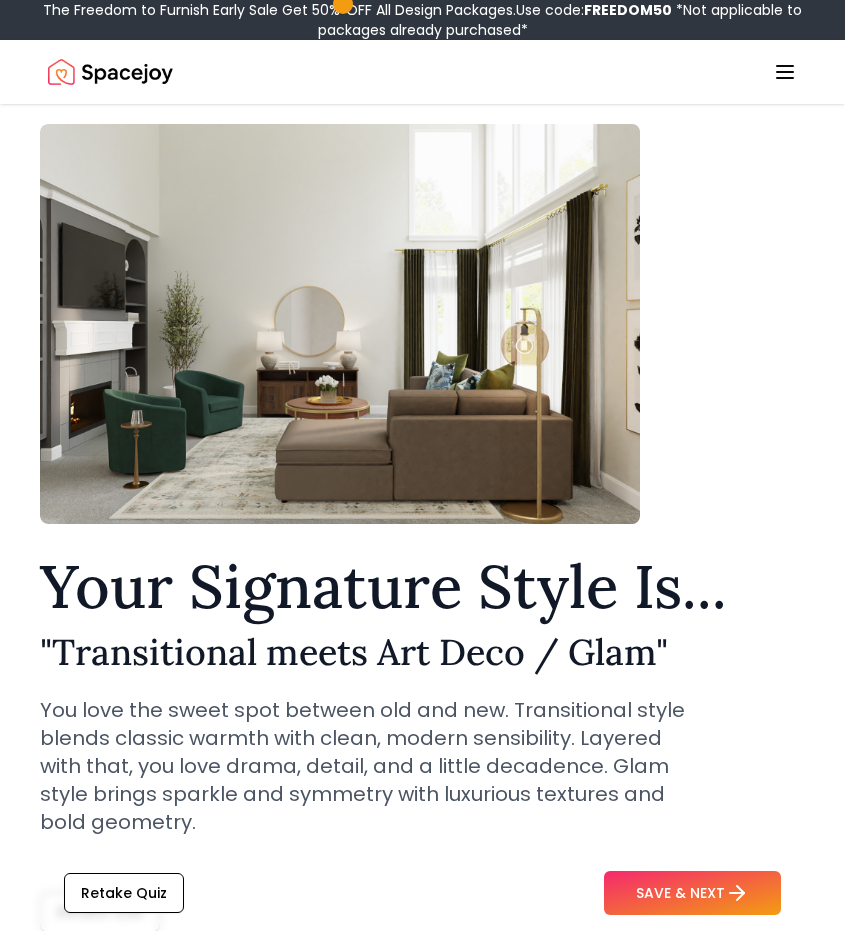 scroll, scrollTop: 0, scrollLeft: 0, axis: both 